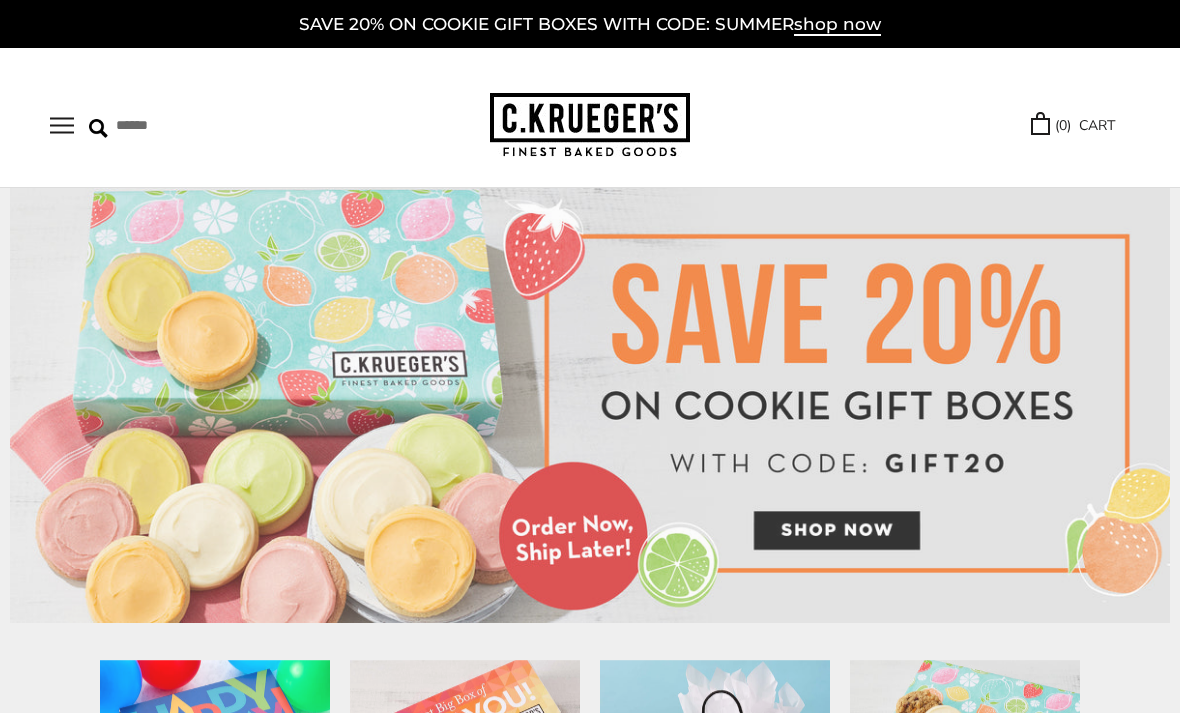 scroll, scrollTop: 0, scrollLeft: 0, axis: both 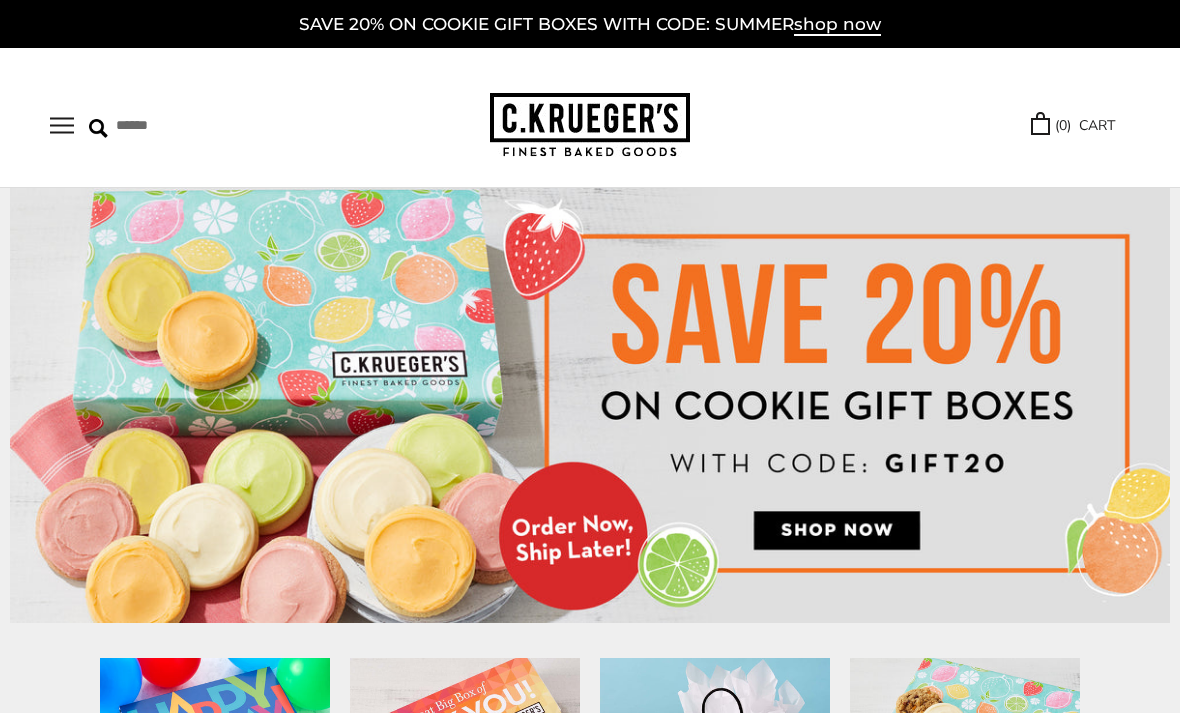 click at bounding box center (62, 125) 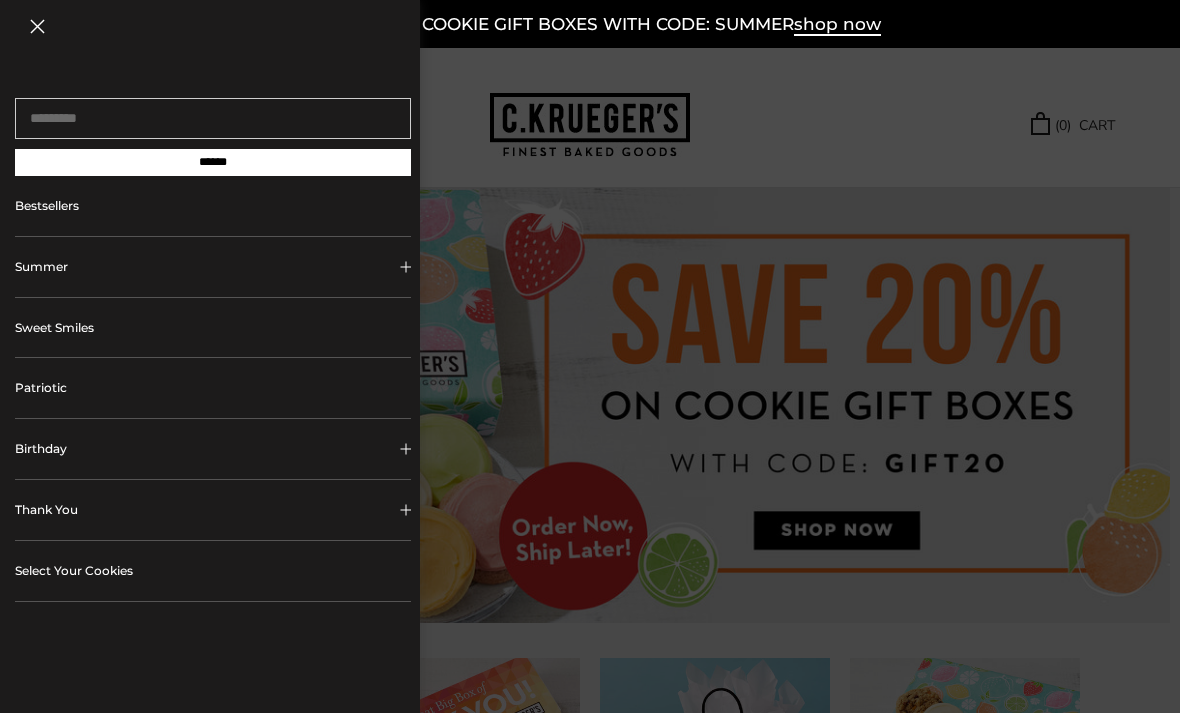 click on "Summer" at bounding box center (213, 267) 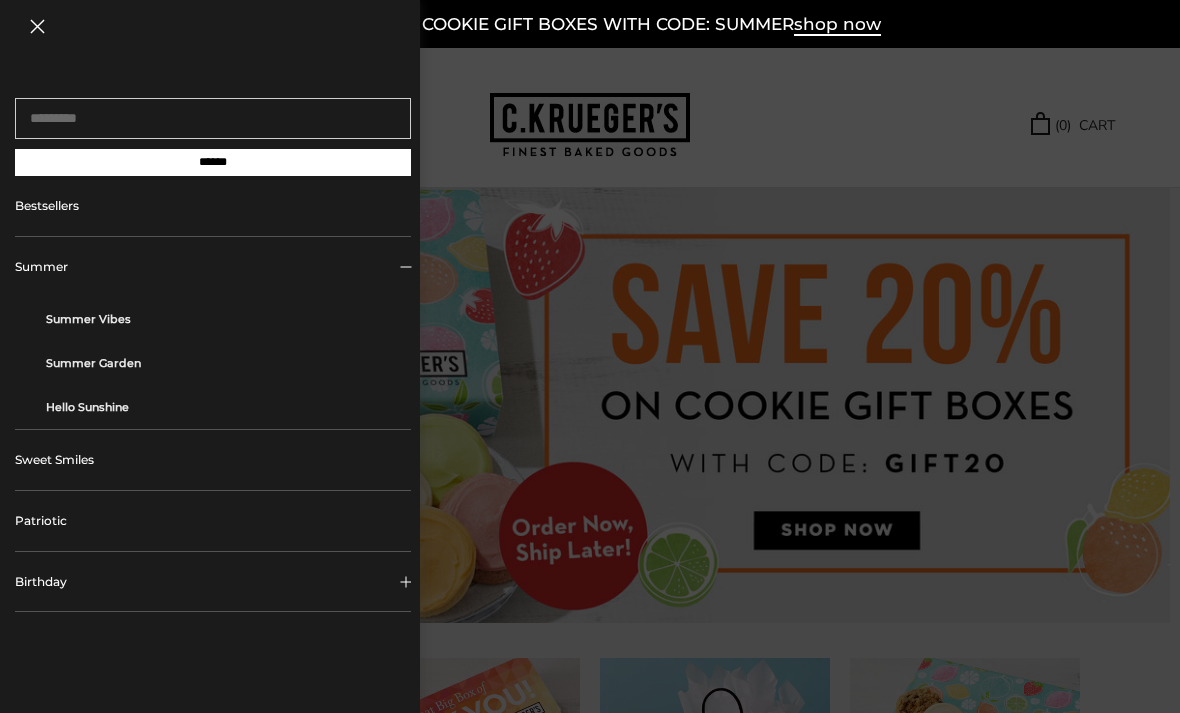 click on "Summer Vibes" at bounding box center [221, 319] 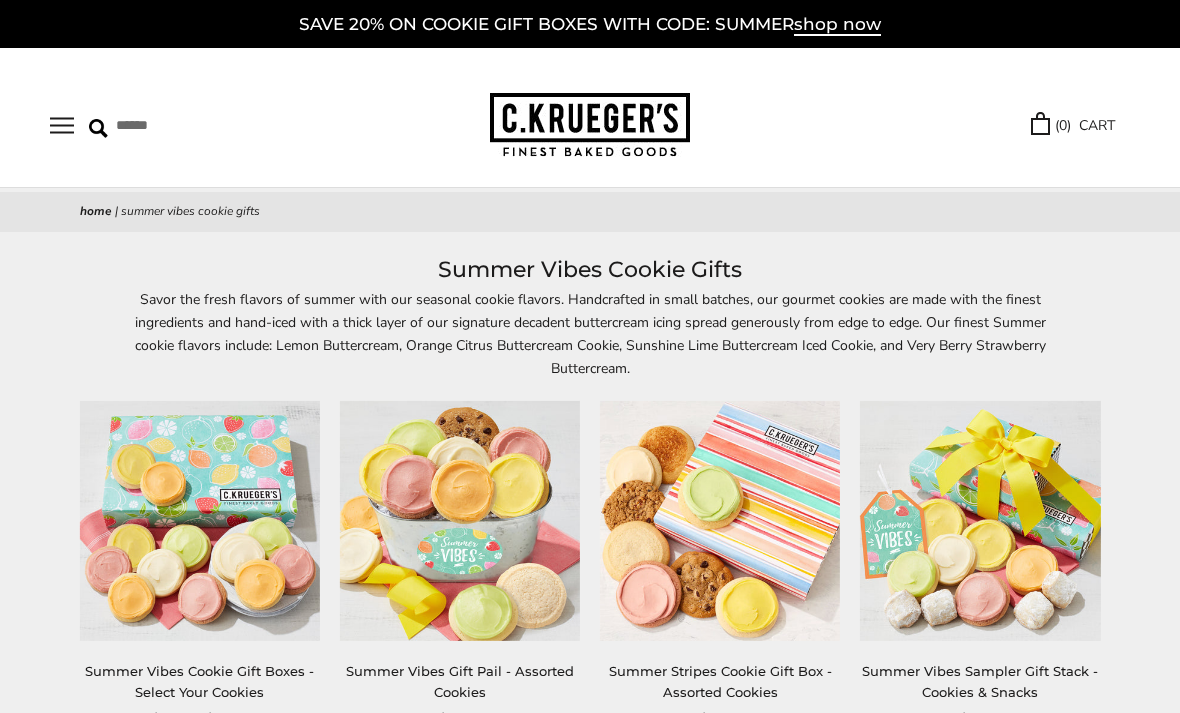 scroll, scrollTop: 0, scrollLeft: 0, axis: both 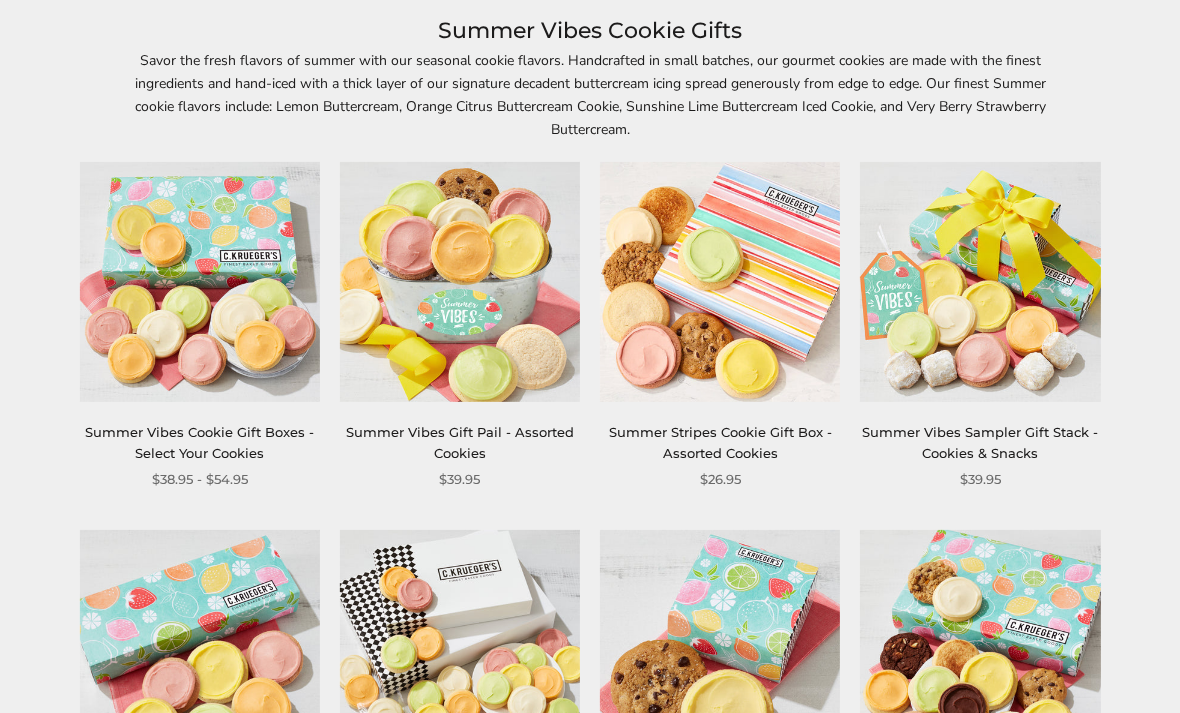 click at bounding box center (200, 282) 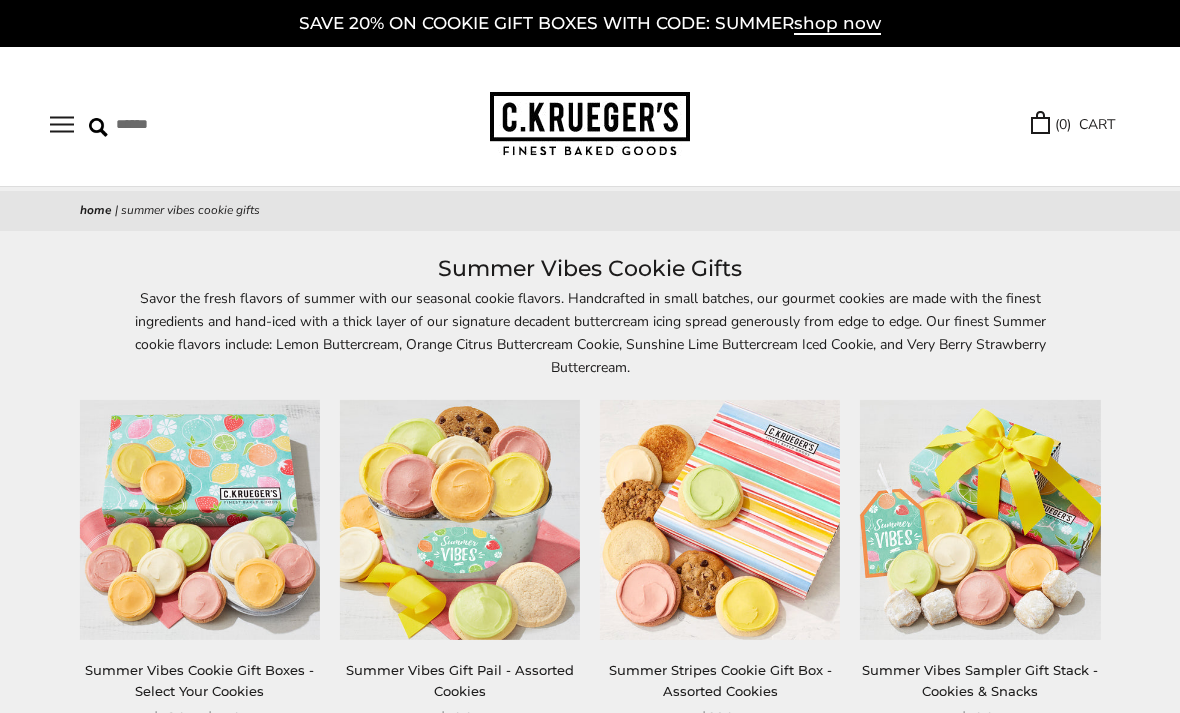 scroll, scrollTop: 0, scrollLeft: 0, axis: both 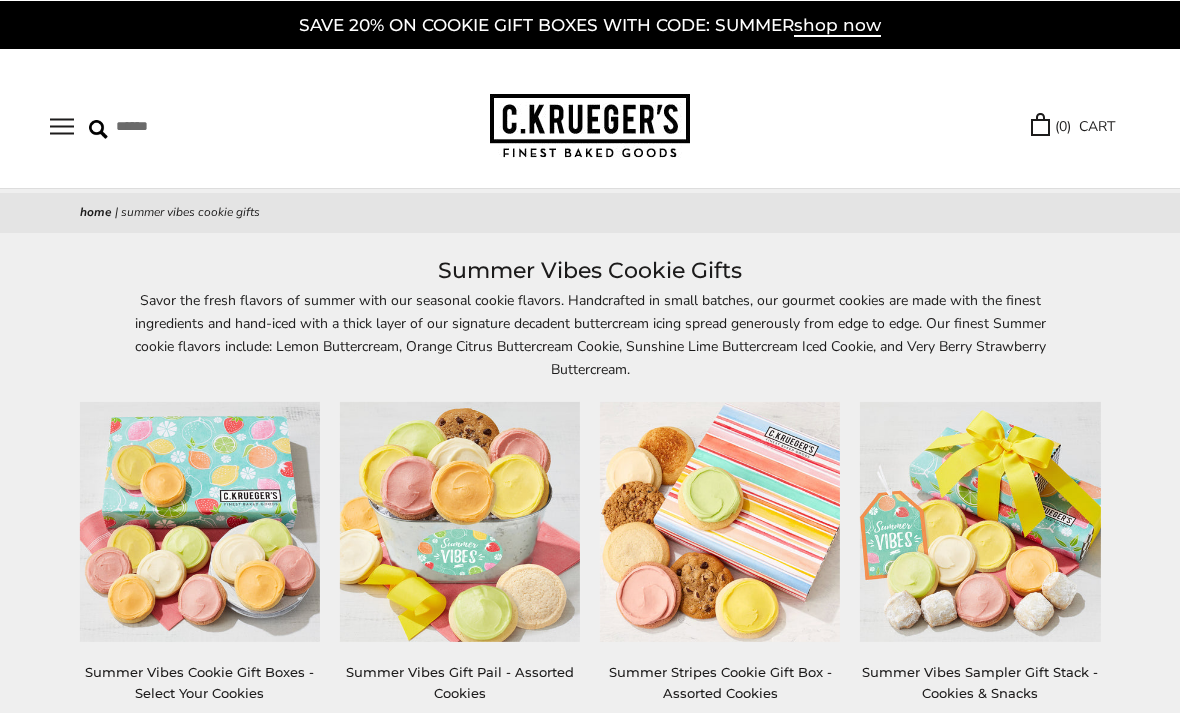 click at bounding box center [62, 125] 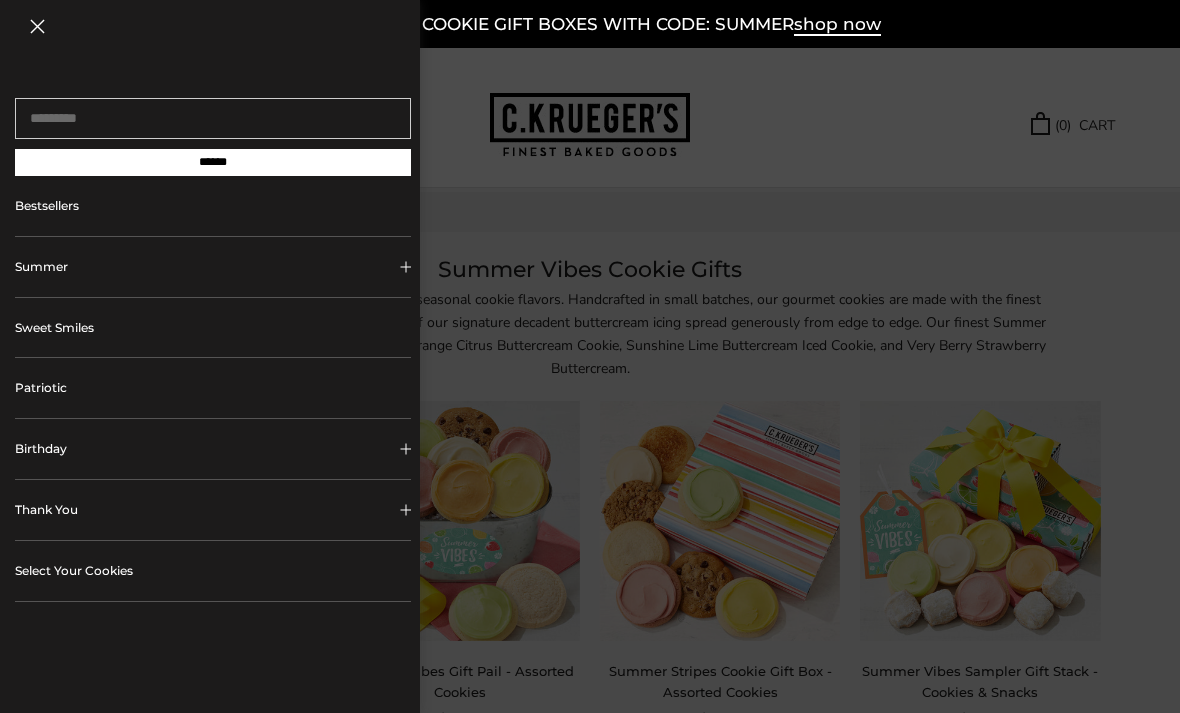 click on "Summer" at bounding box center [213, 267] 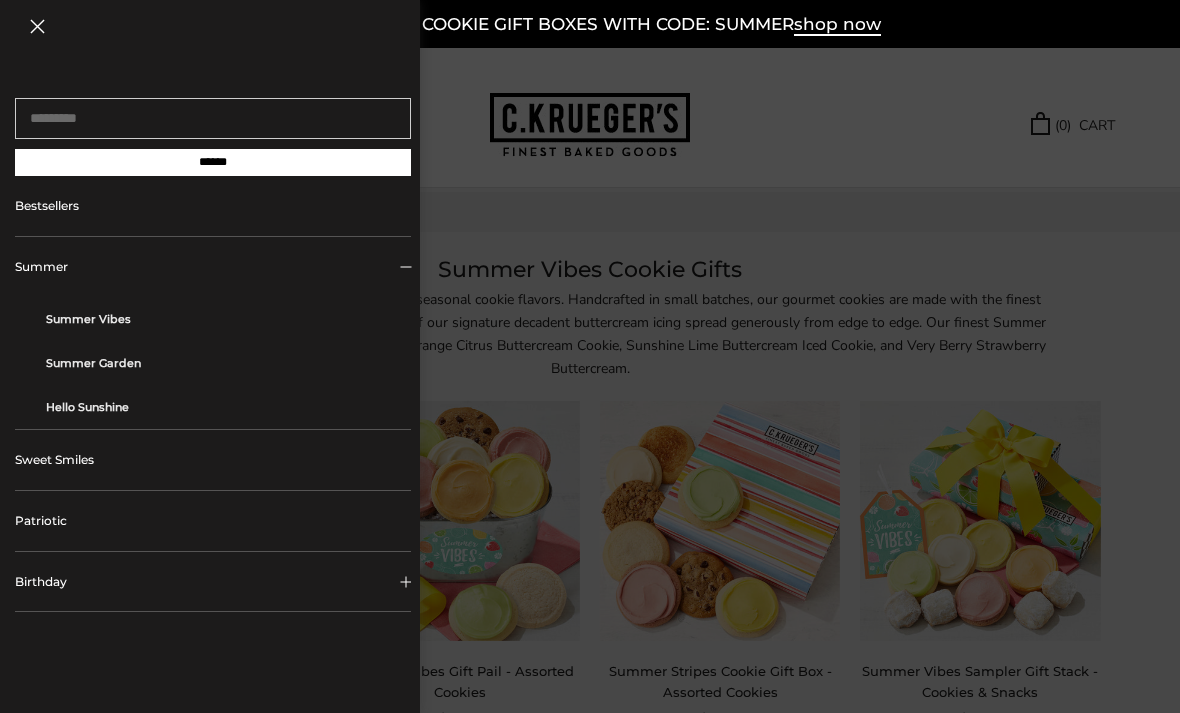 click on "Summer Garden" at bounding box center [221, 363] 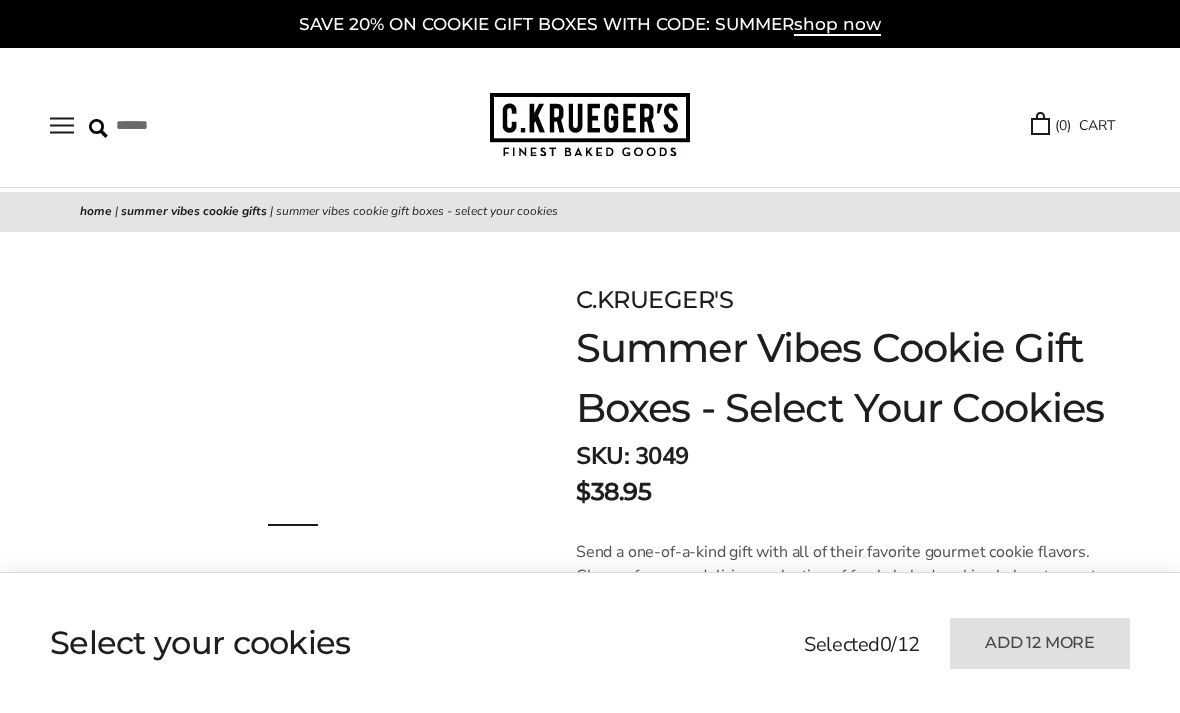 scroll, scrollTop: 0, scrollLeft: 0, axis: both 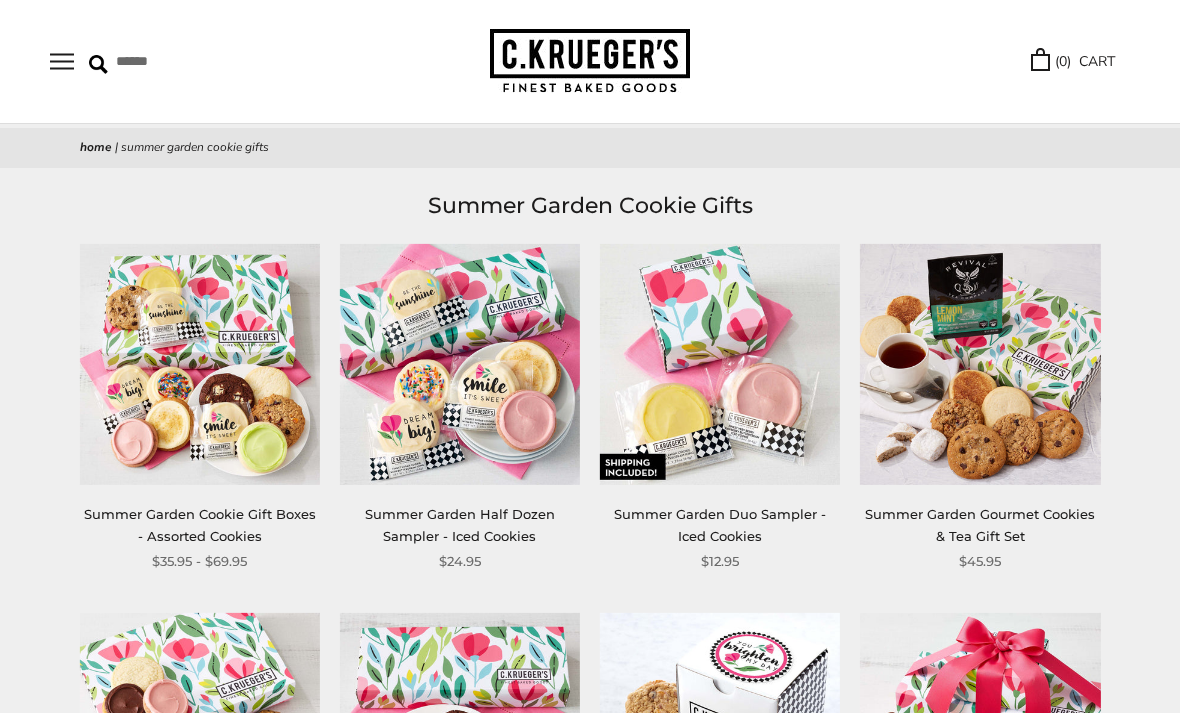 click at bounding box center [62, 61] 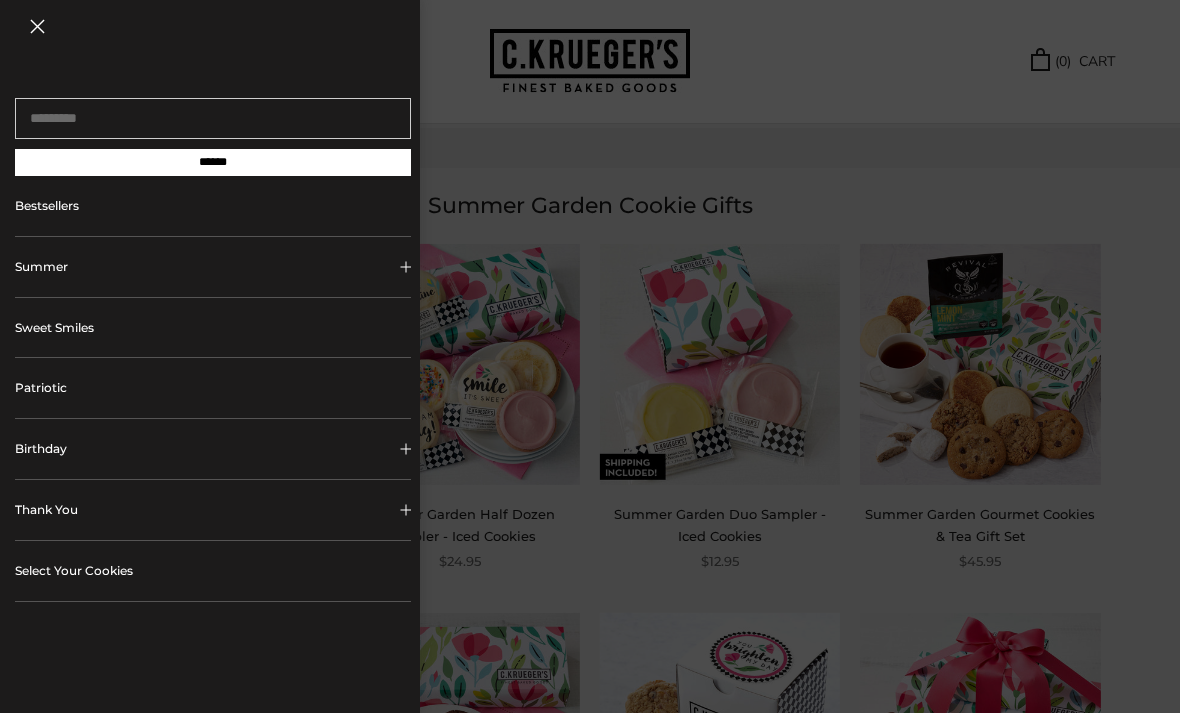 click at bounding box center (590, 356) 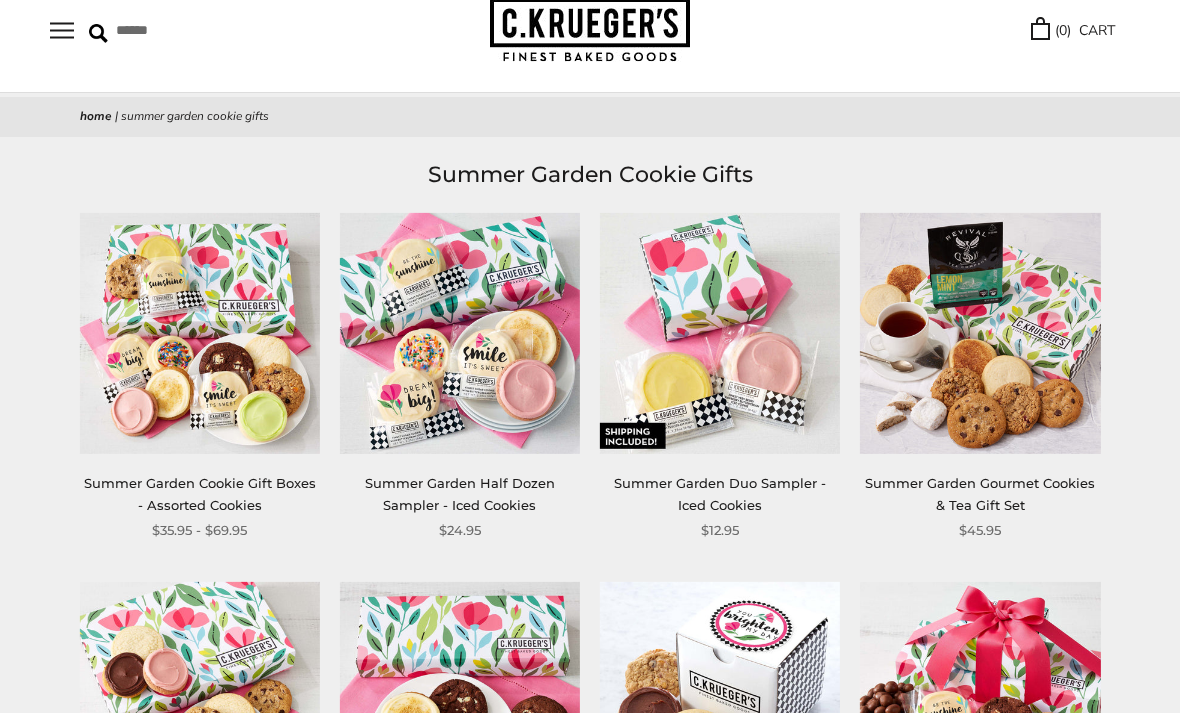 scroll, scrollTop: 84, scrollLeft: 0, axis: vertical 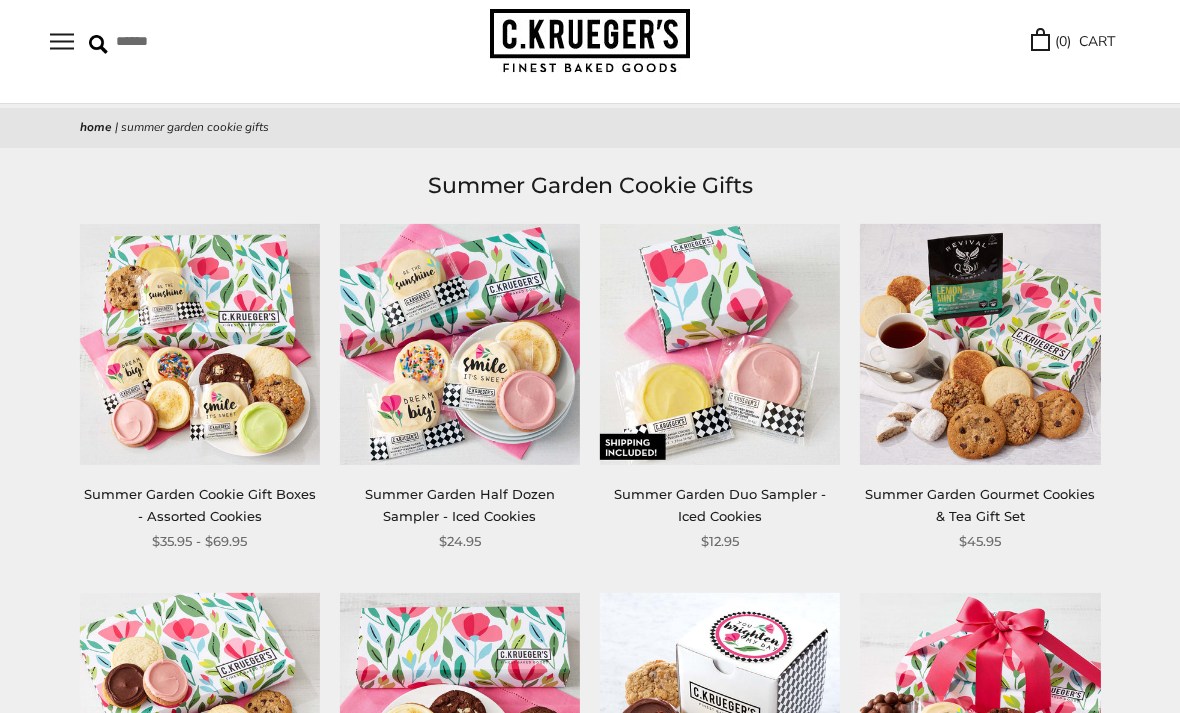 click at bounding box center (200, 344) 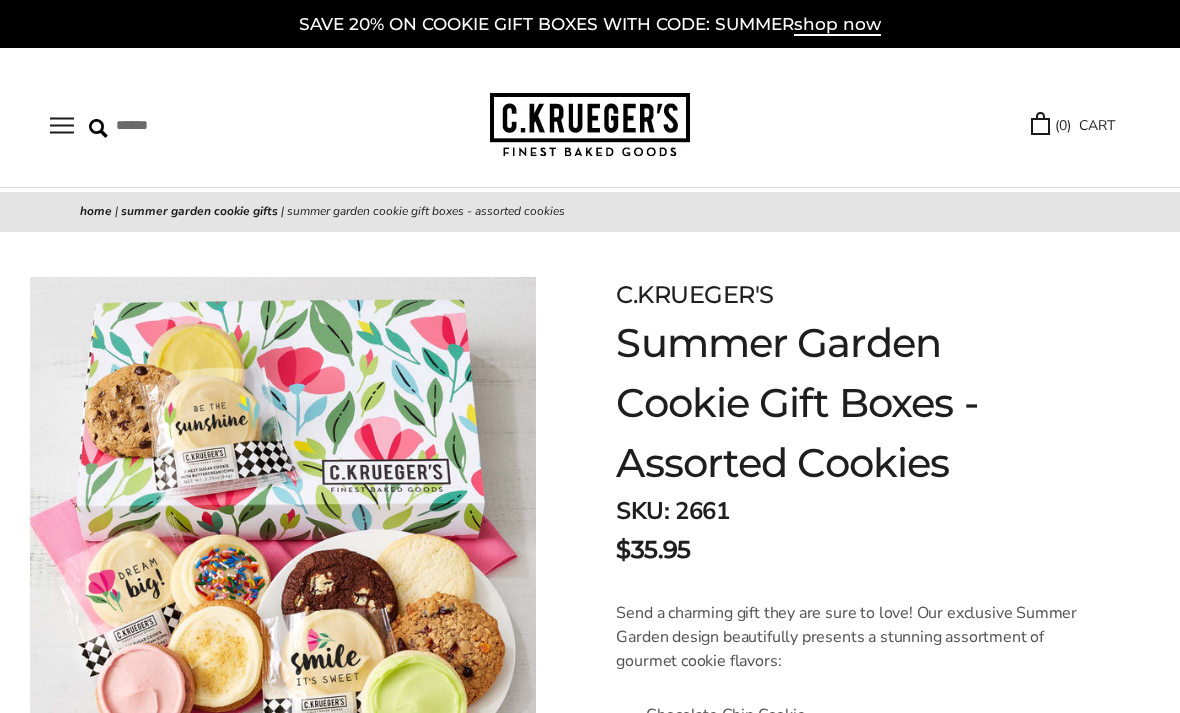scroll, scrollTop: 0, scrollLeft: 0, axis: both 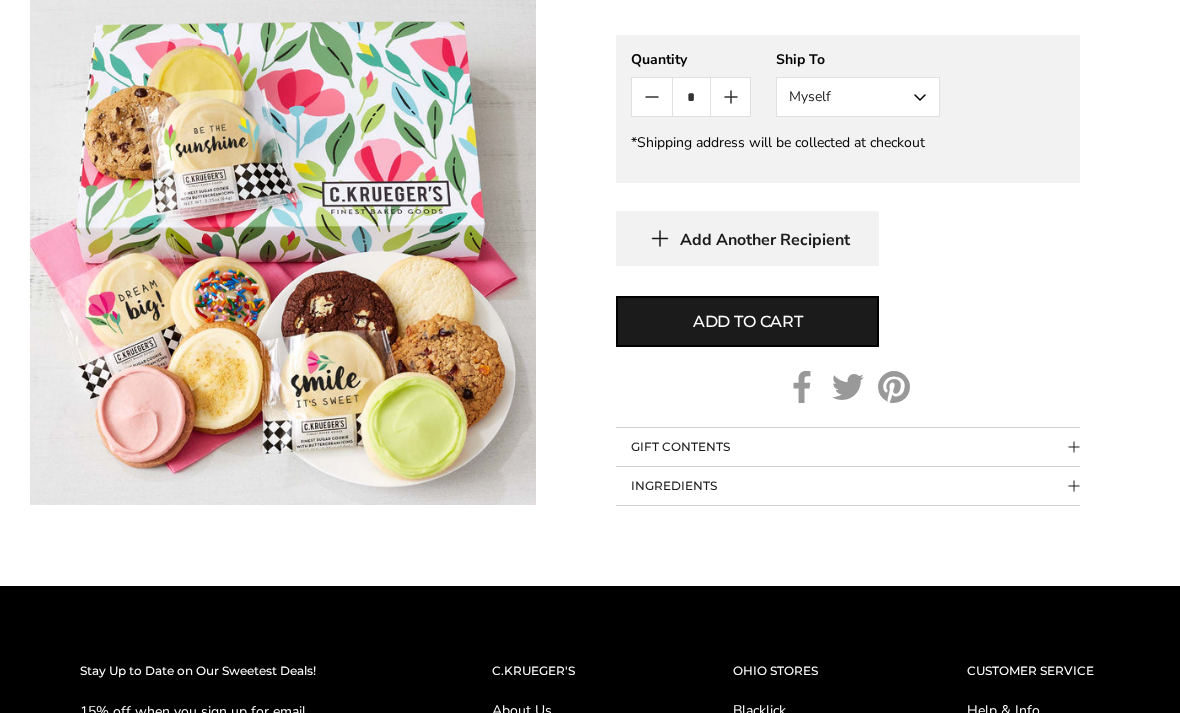 click on "GIFT CONTENTS" at bounding box center (848, 447) 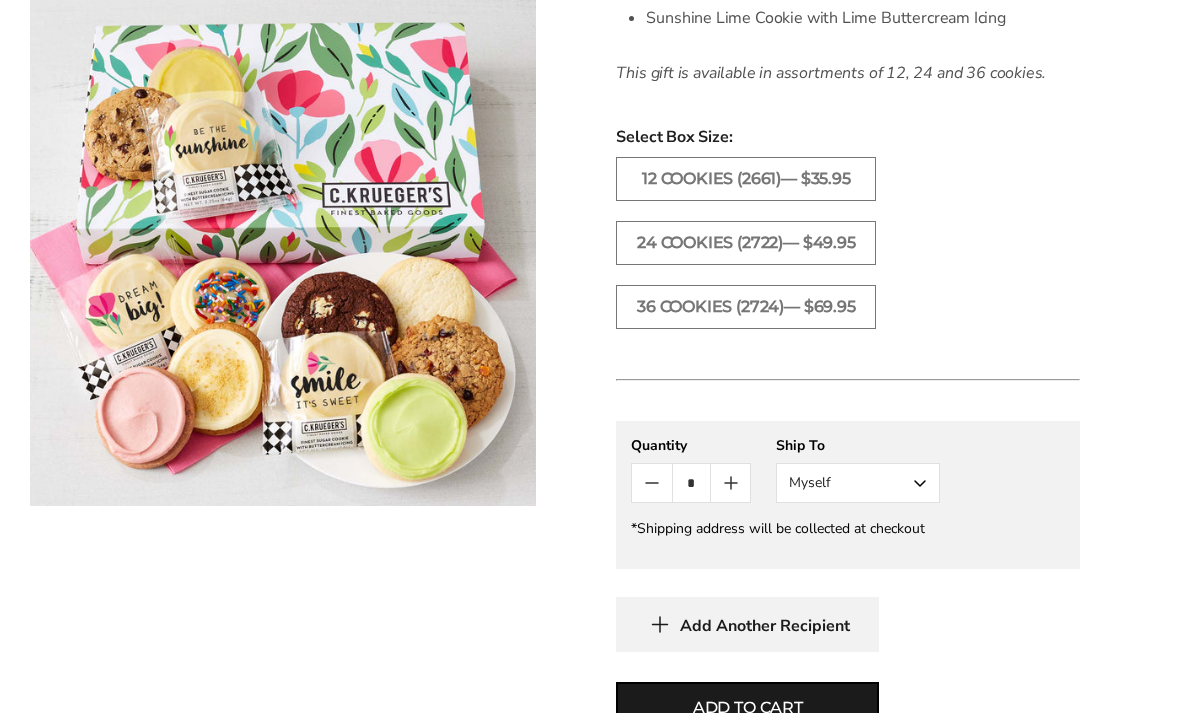 scroll, scrollTop: 1025, scrollLeft: 0, axis: vertical 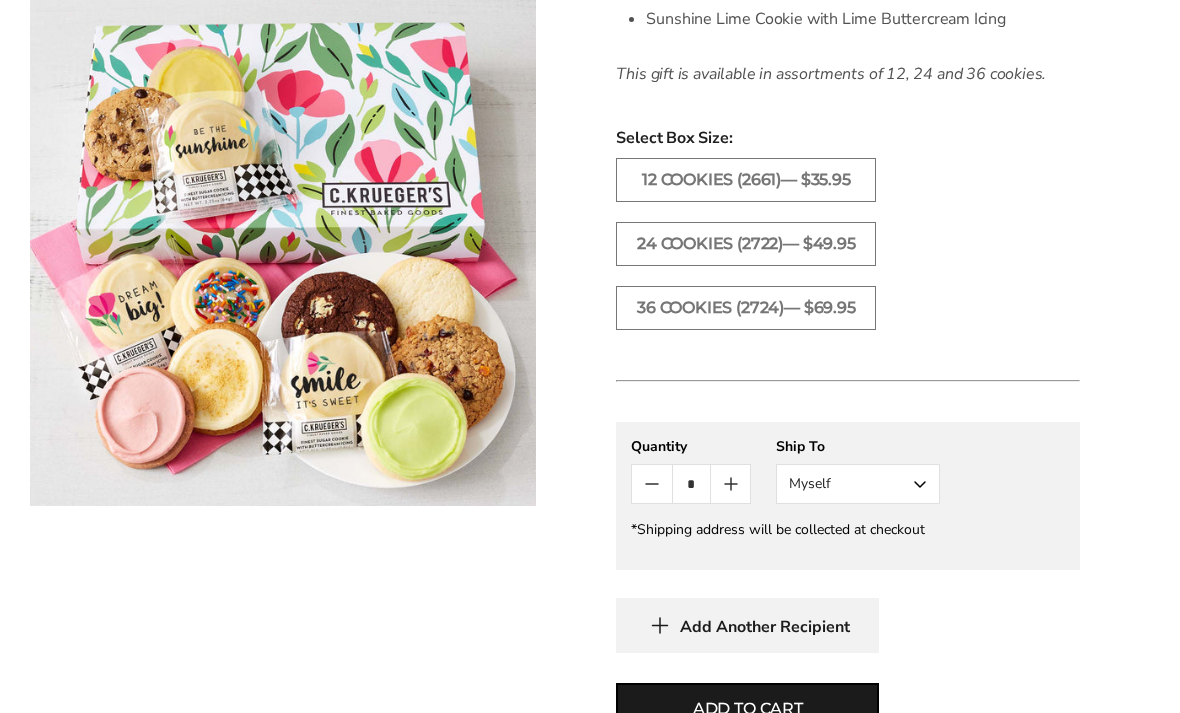 click on "24 COOKIES (2722)— $49.95" at bounding box center (746, 245) 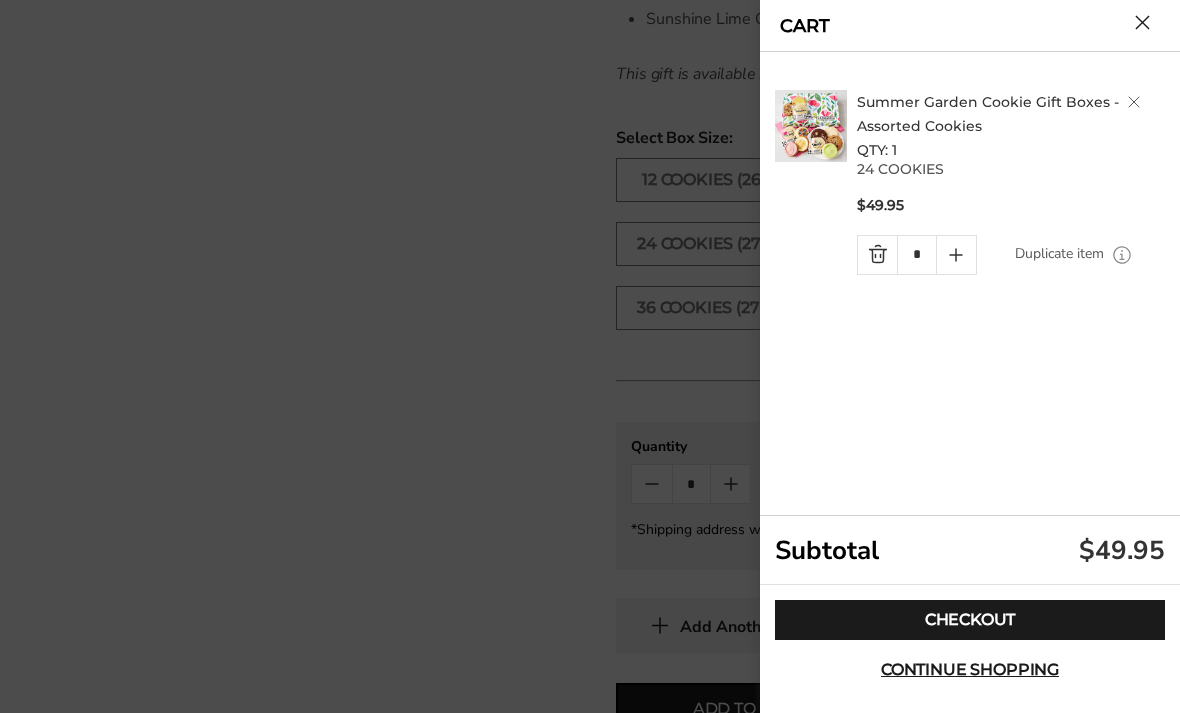 click on "Checkout" at bounding box center [970, 620] 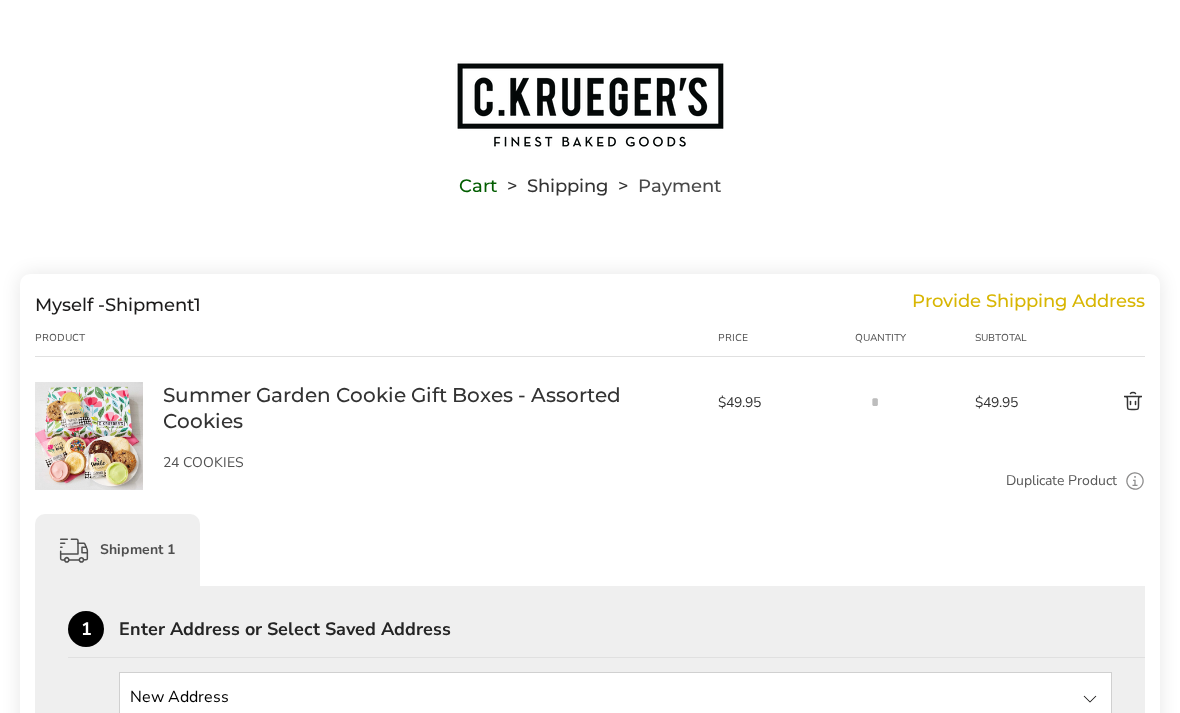 scroll, scrollTop: 0, scrollLeft: 0, axis: both 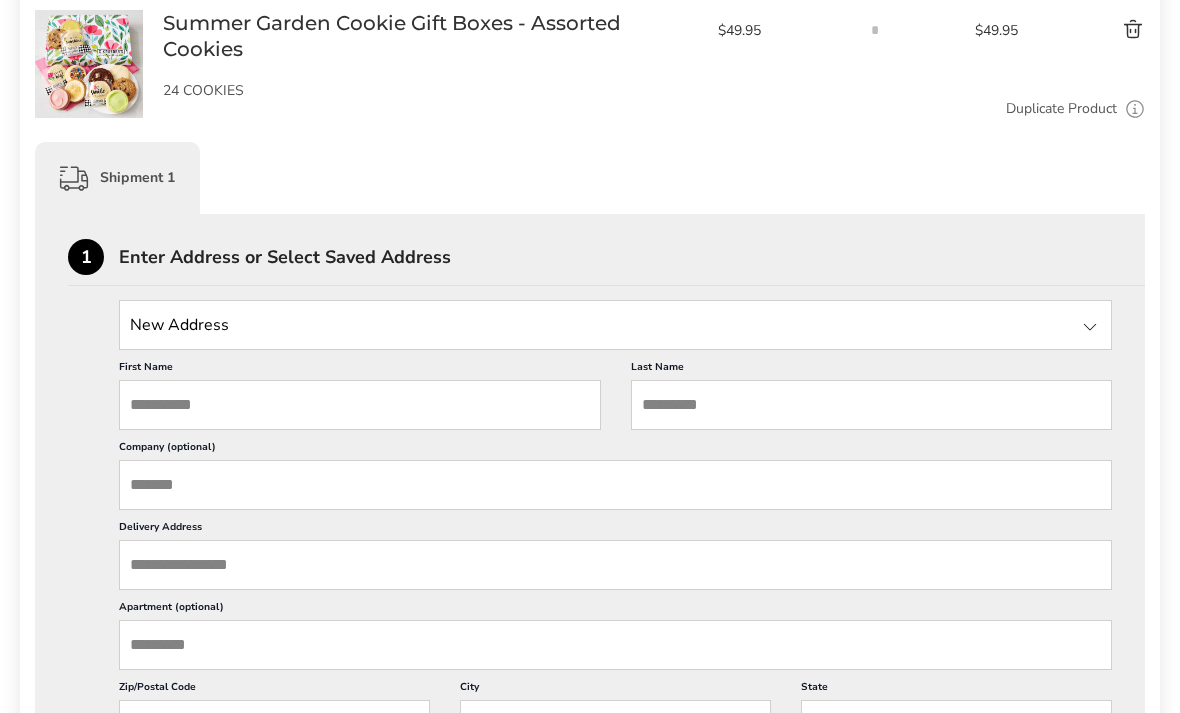 click at bounding box center (615, 325) 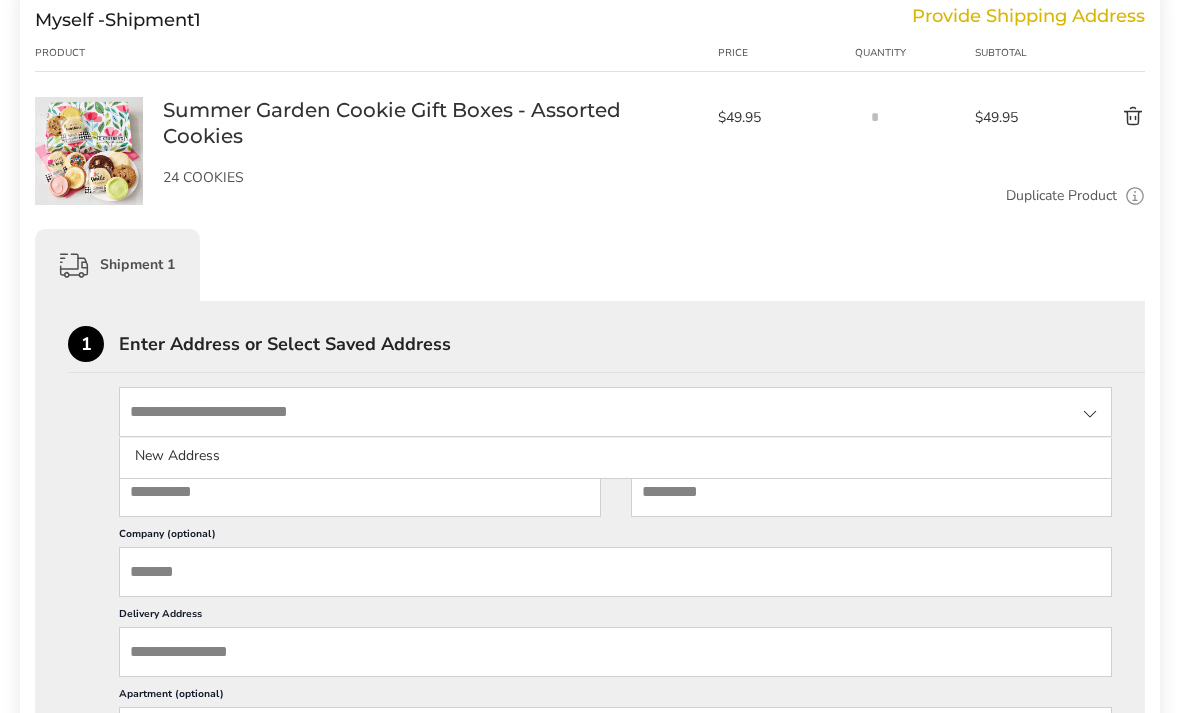 scroll, scrollTop: 284, scrollLeft: 0, axis: vertical 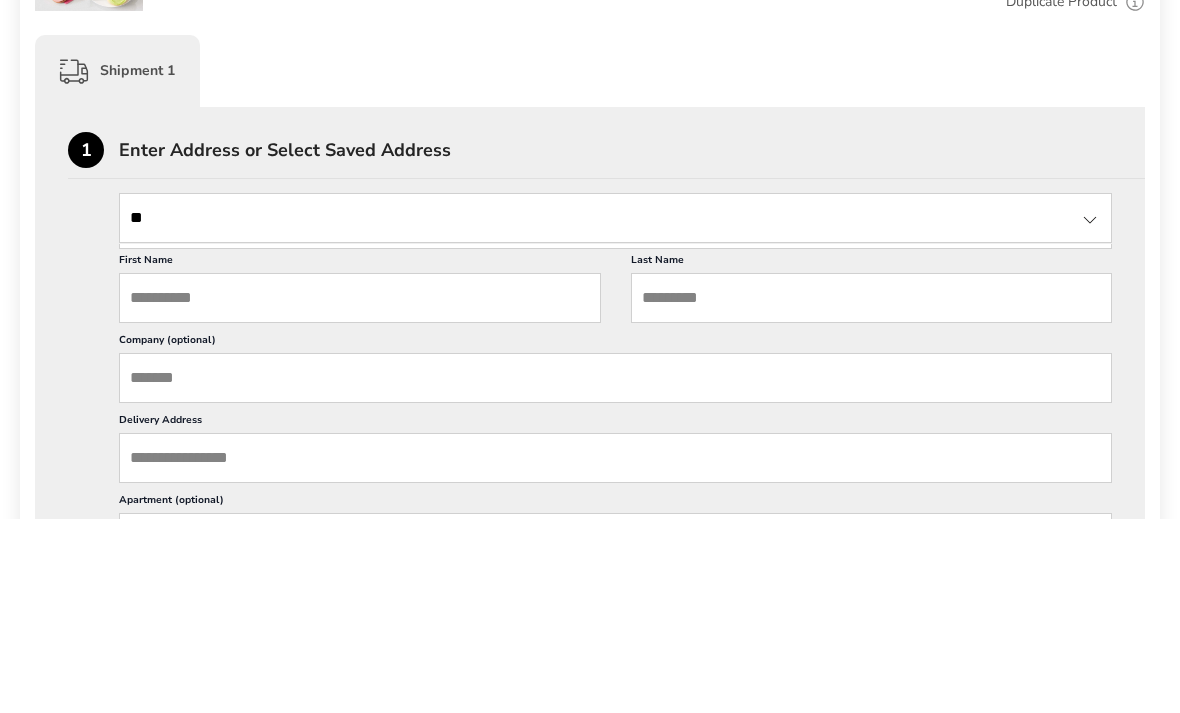 type on "*" 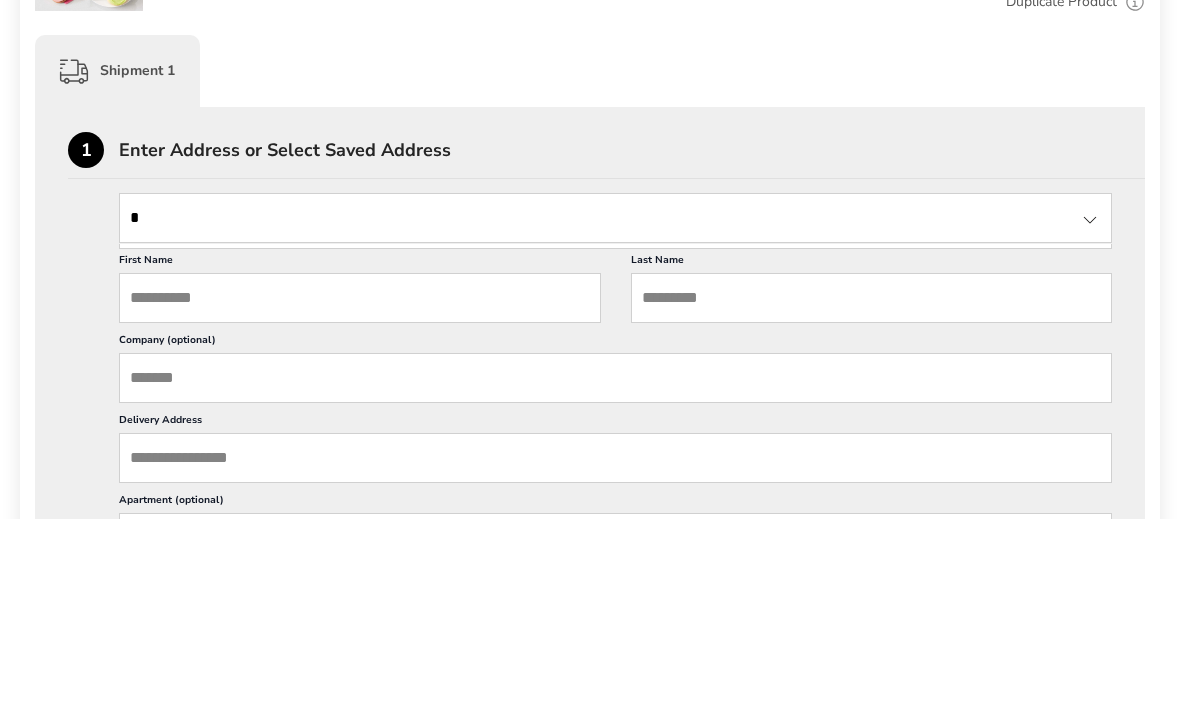 type 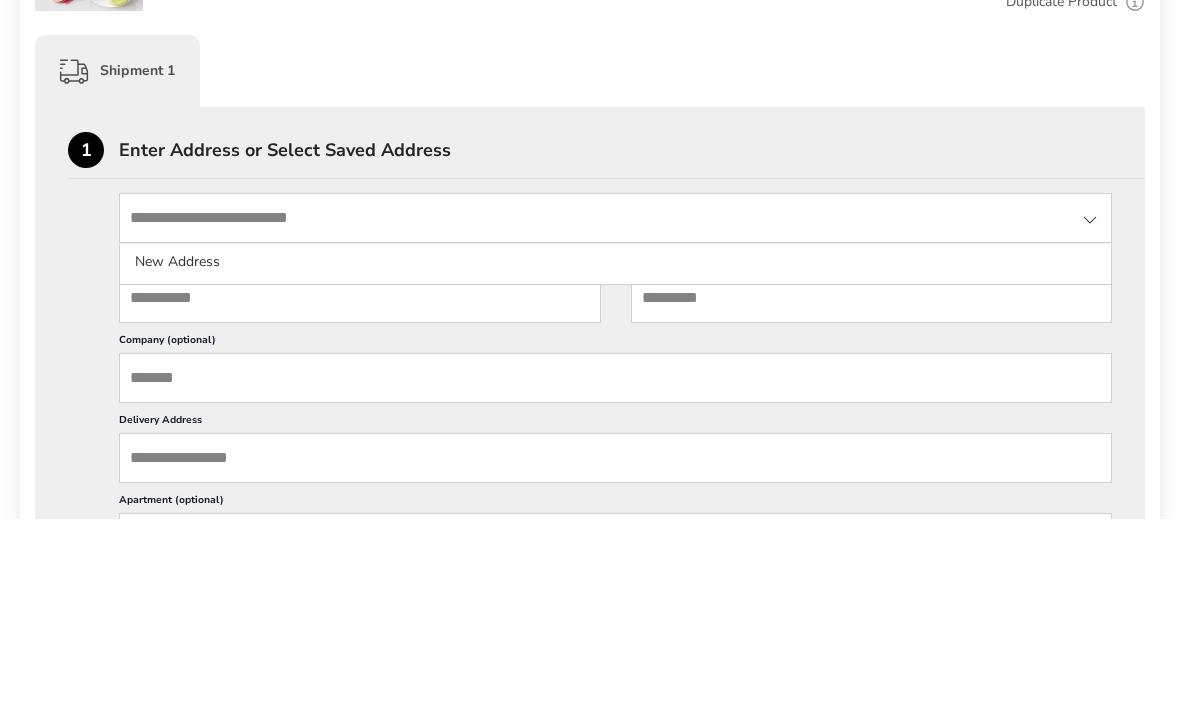 click on "New Address" 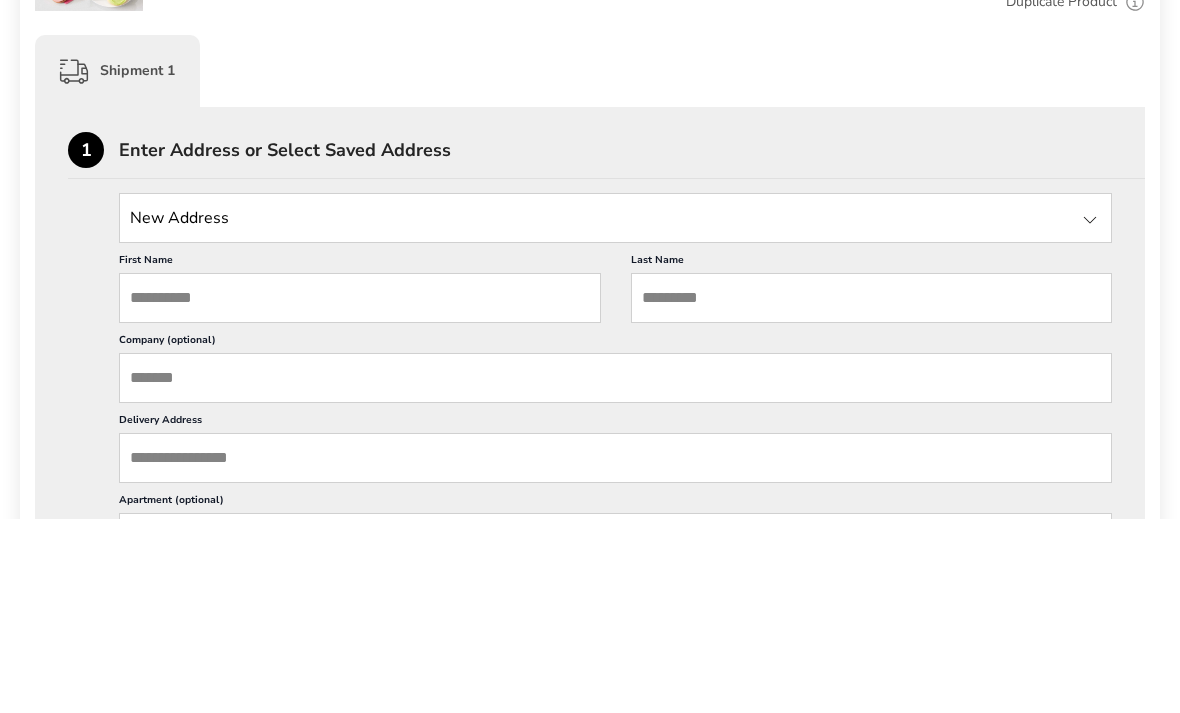 scroll, scrollTop: 479, scrollLeft: 0, axis: vertical 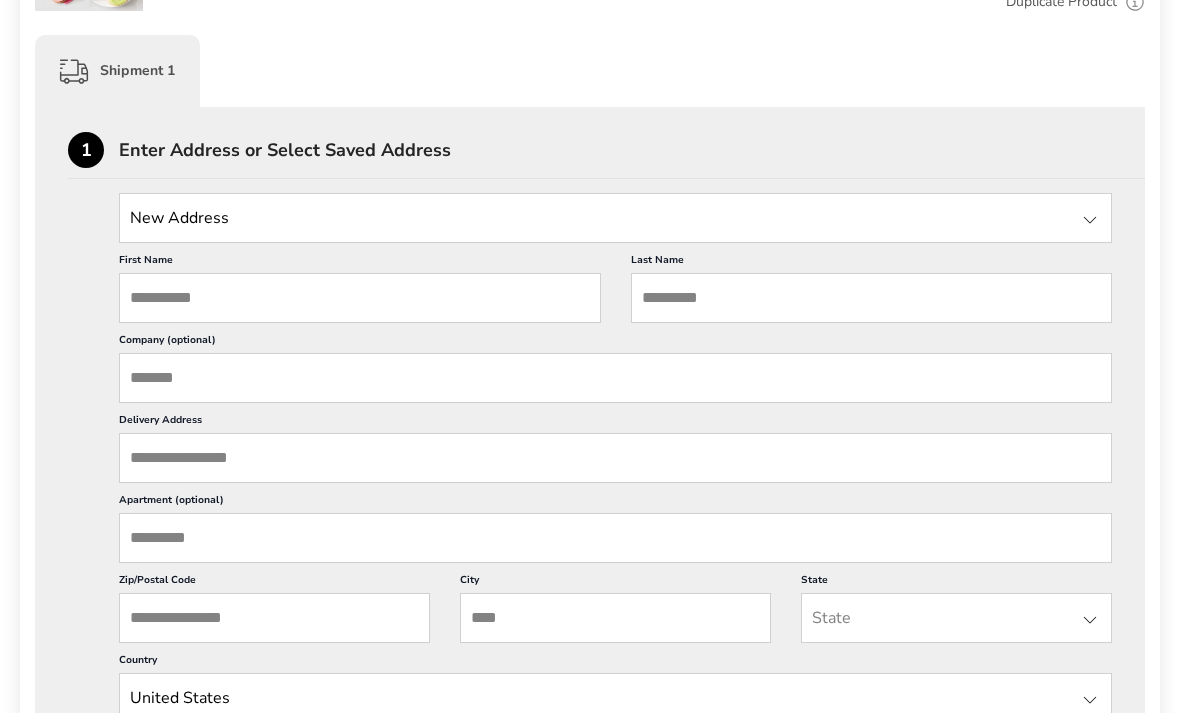 click on "First Name" at bounding box center [360, 298] 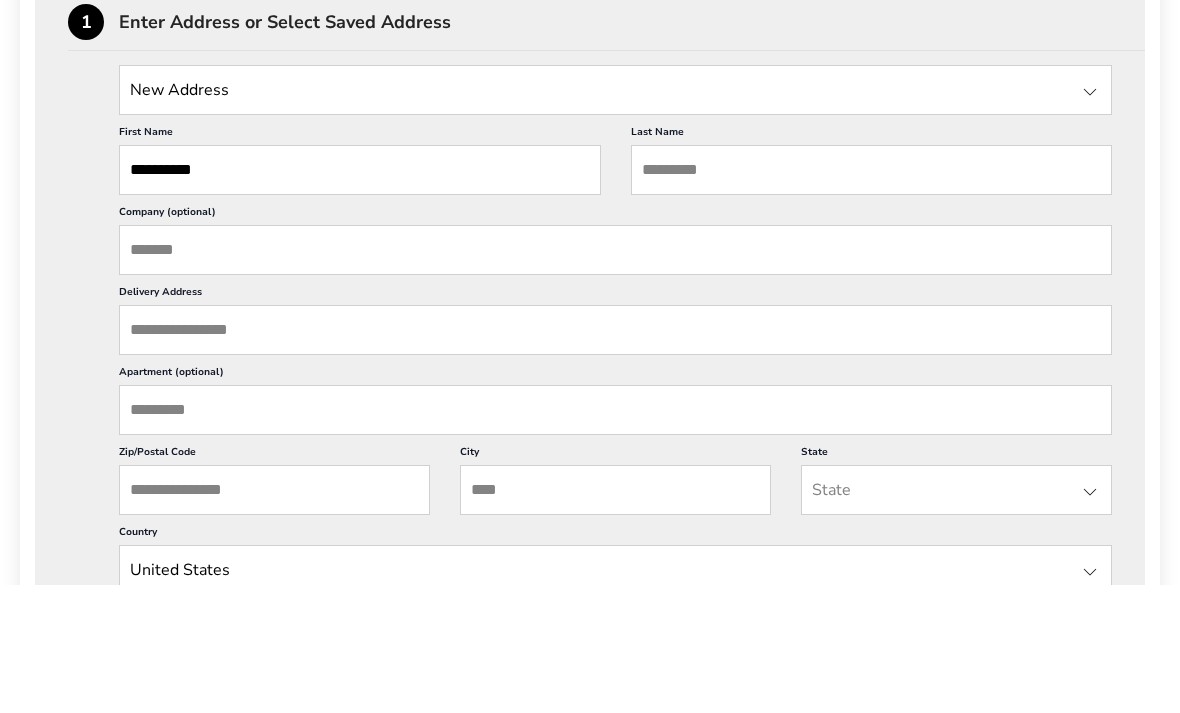 type on "**********" 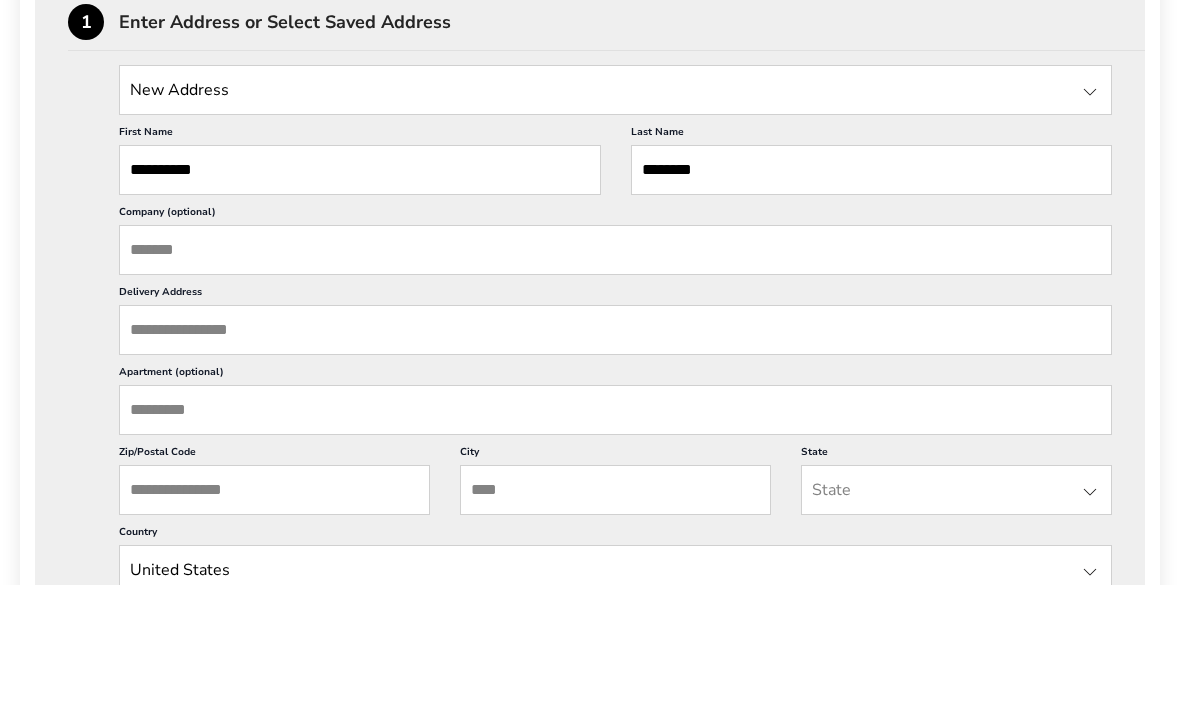 type on "********" 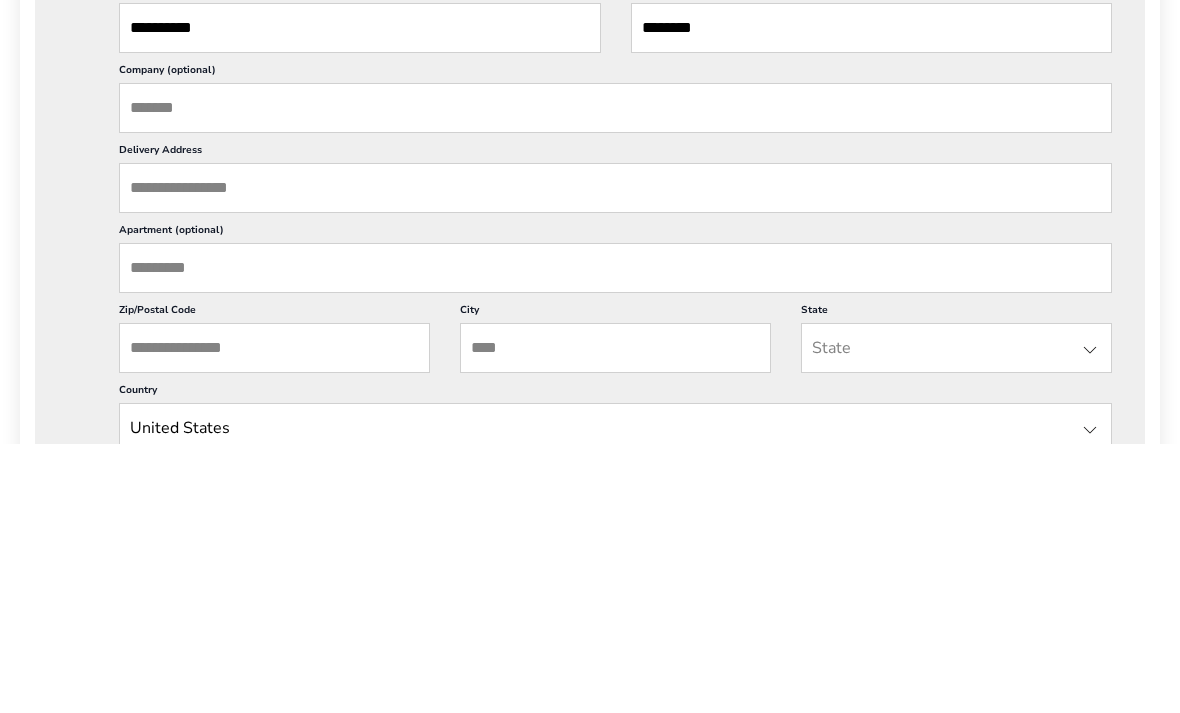 click on "Delivery Address" at bounding box center (615, 458) 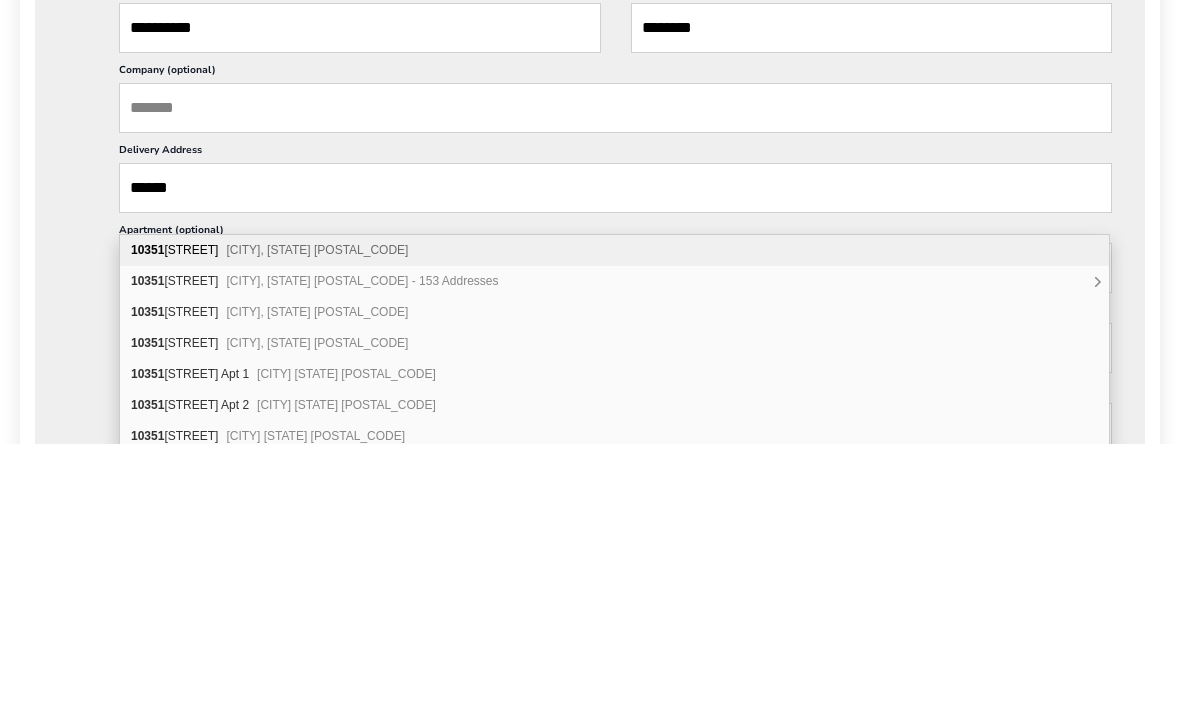 click on "10351  Sawmill Pkwy Powell OH 43065" at bounding box center (614, 520) 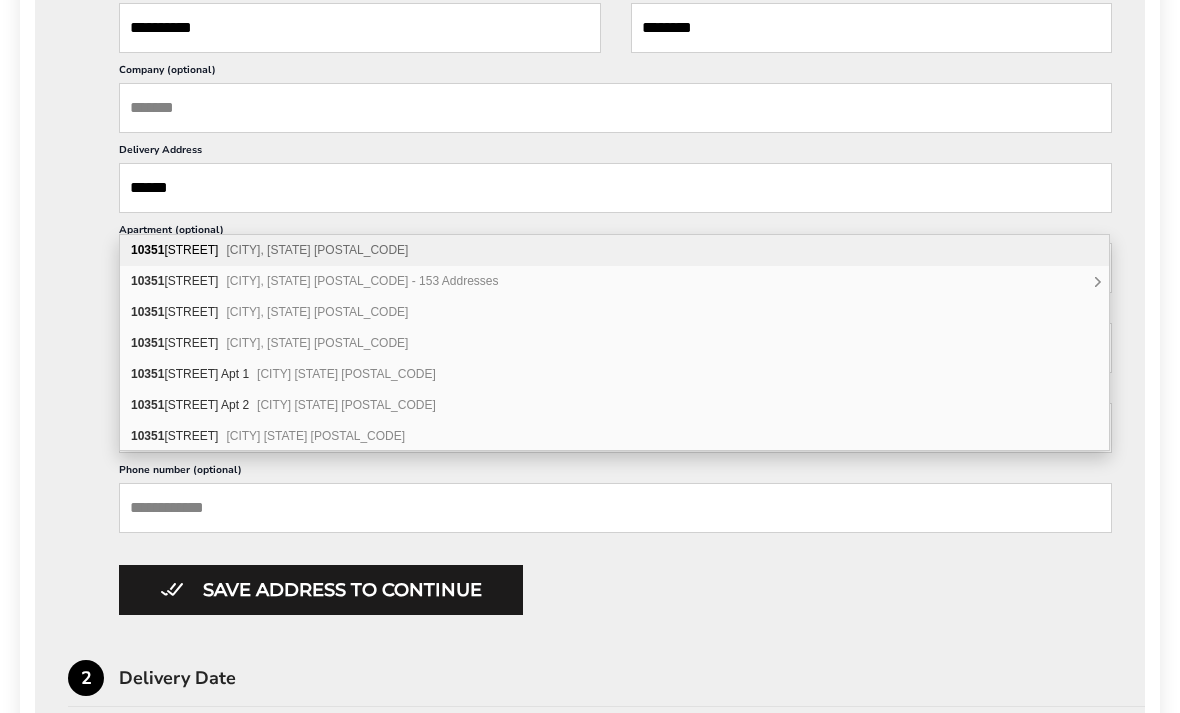 type on "**********" 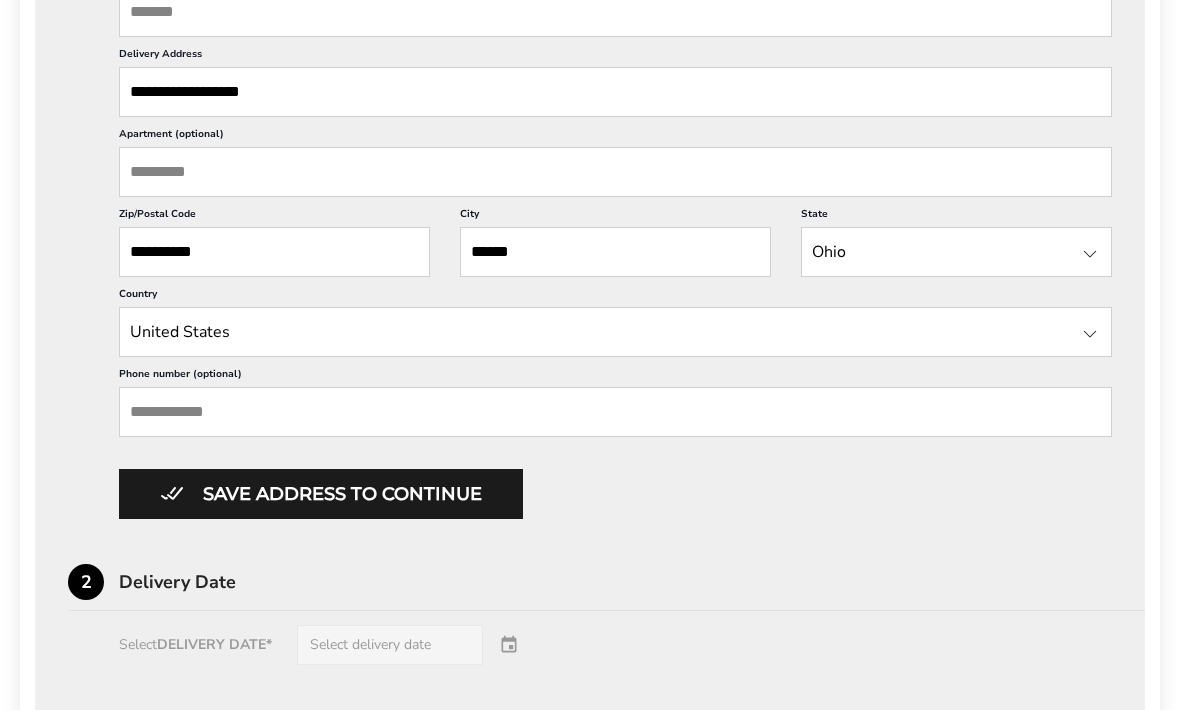 click on "Apartment (optional)" at bounding box center (615, 175) 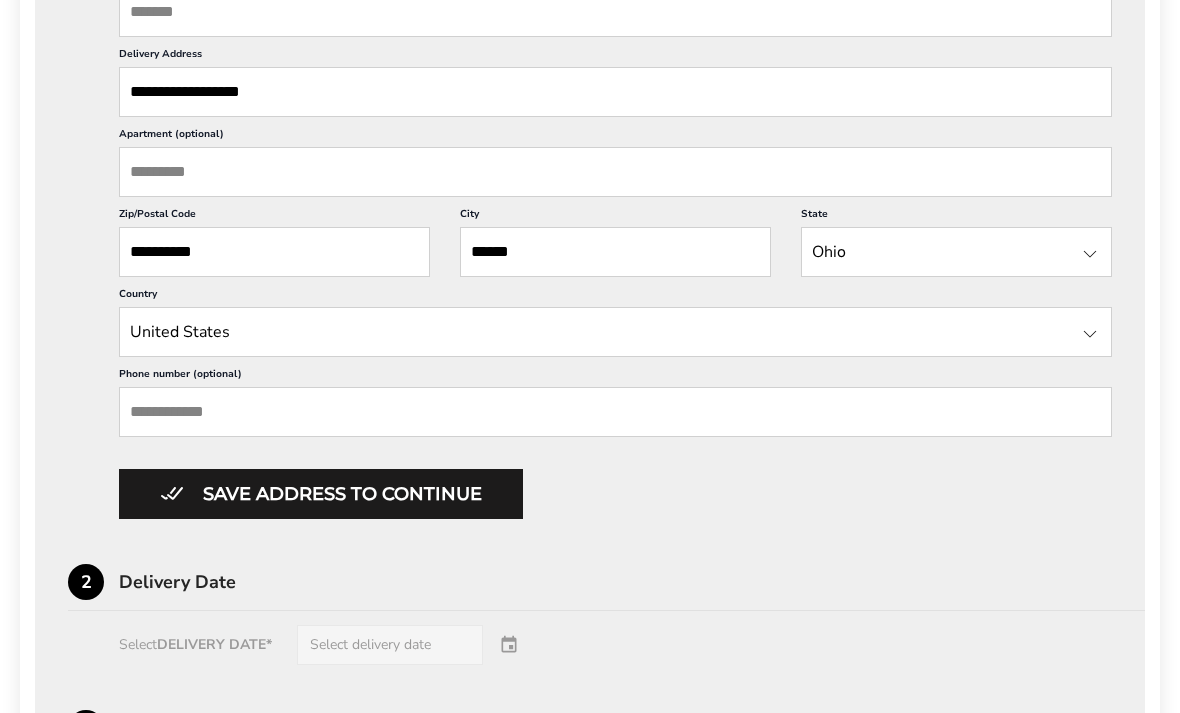 scroll, scrollTop: 844, scrollLeft: 0, axis: vertical 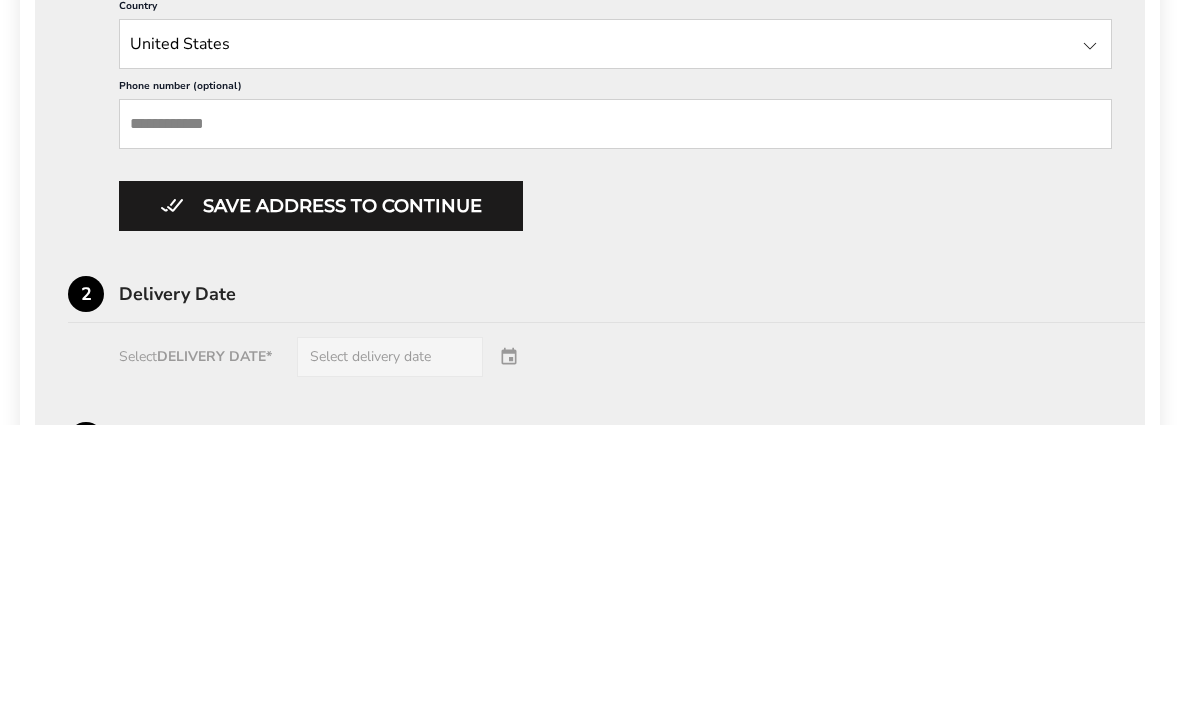 type on "***" 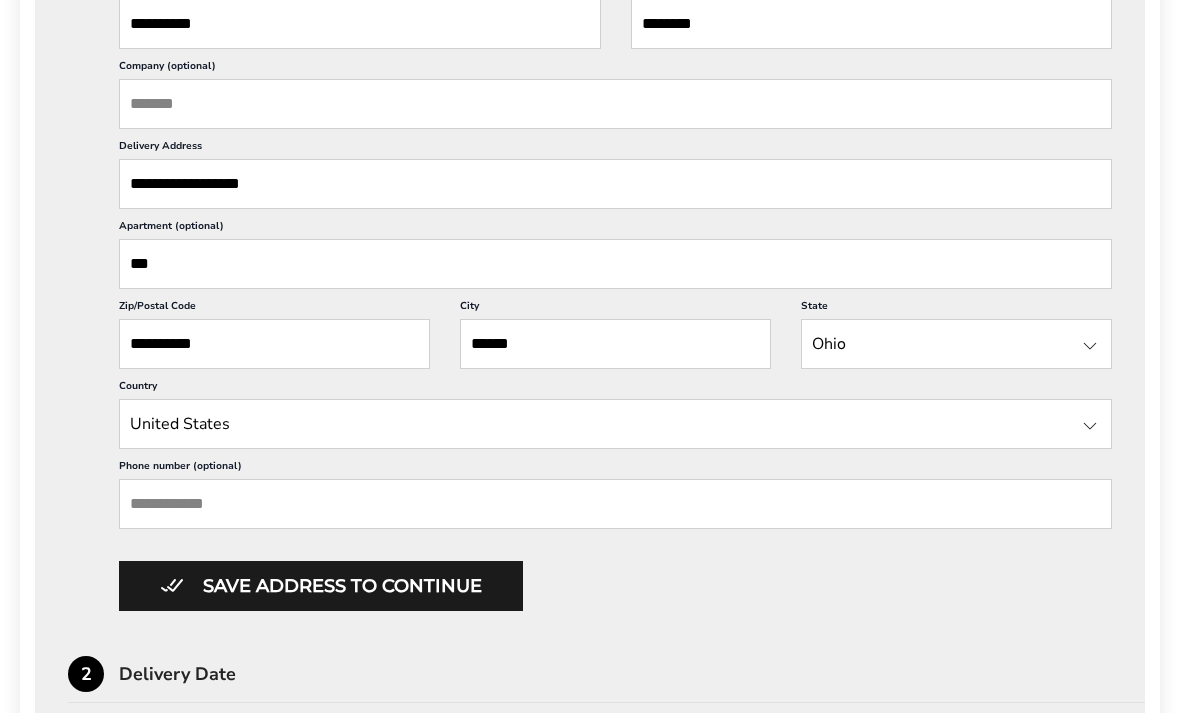 scroll, scrollTop: 752, scrollLeft: 0, axis: vertical 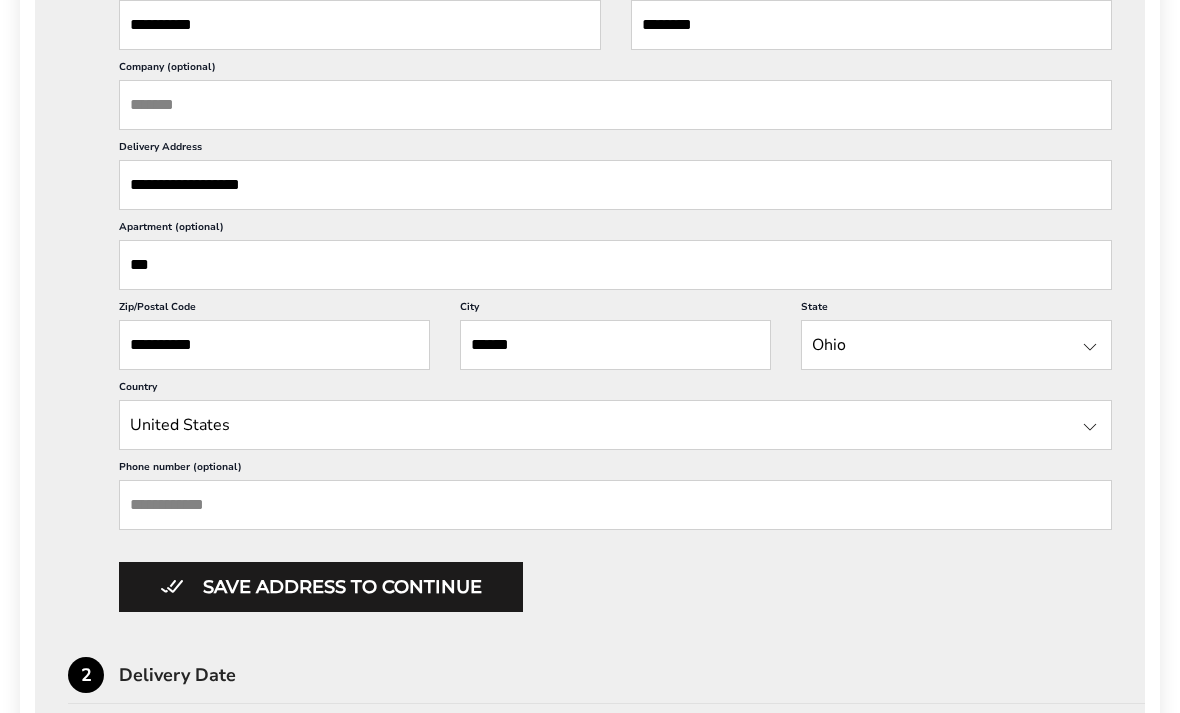click on "Company (optional)" at bounding box center [615, 105] 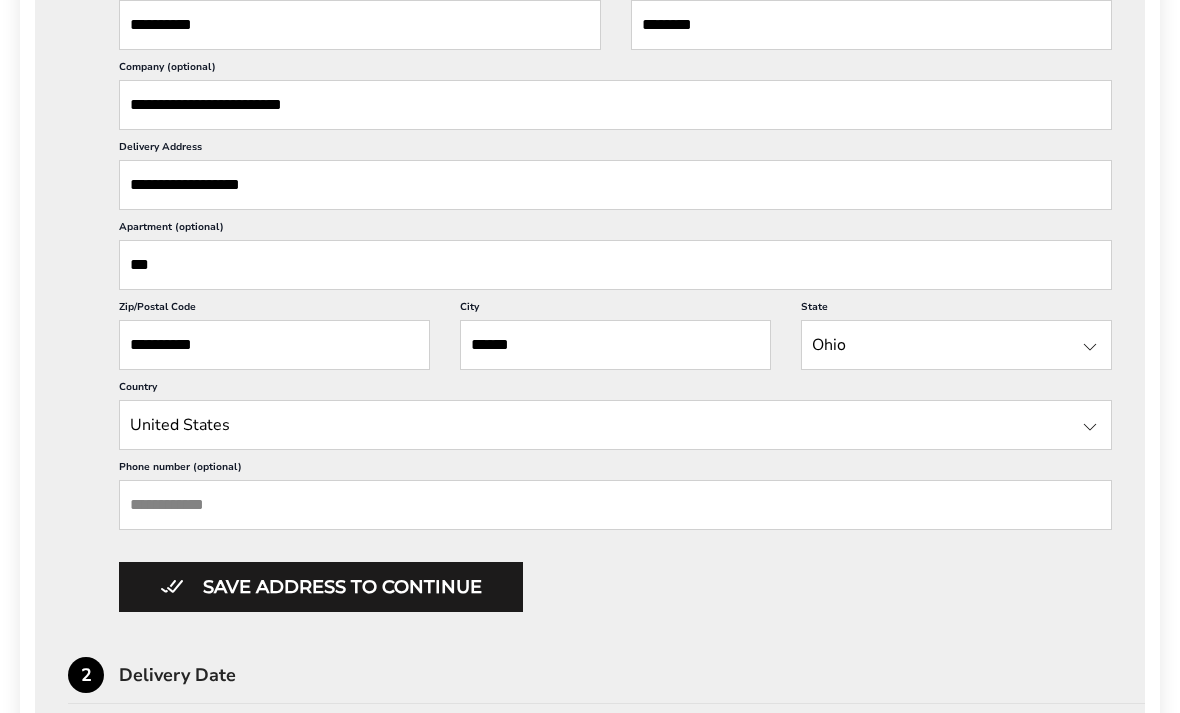 click on "**********" at bounding box center [615, 105] 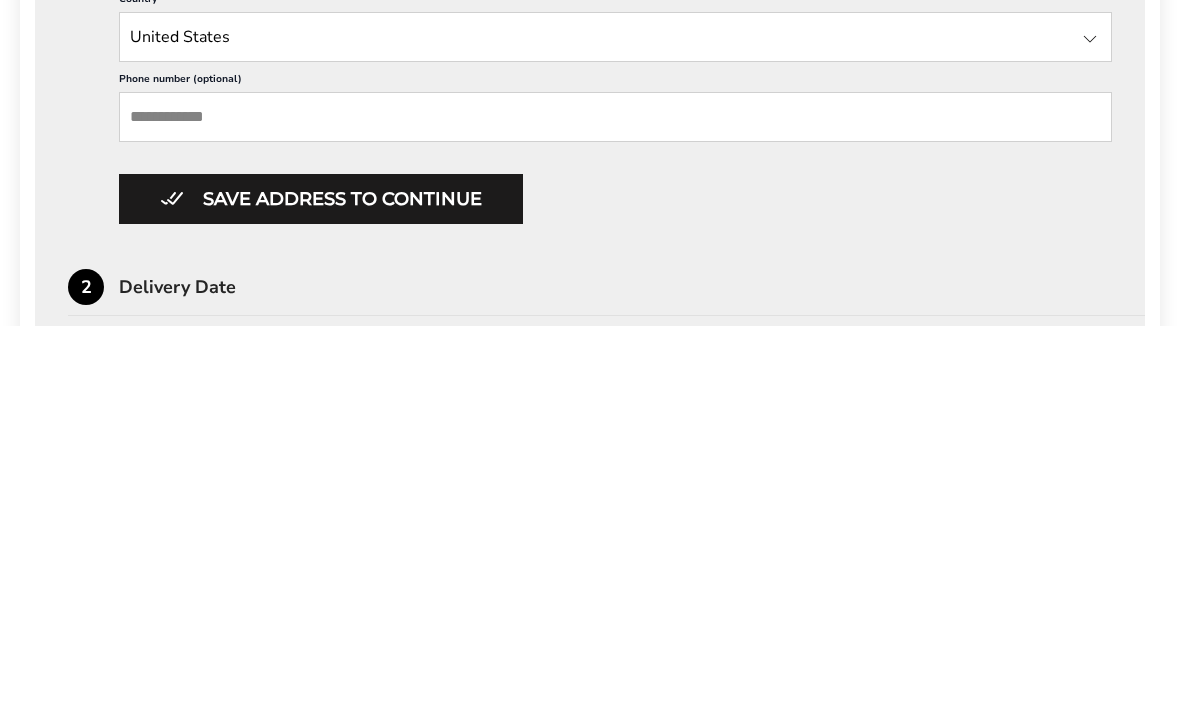 type on "**********" 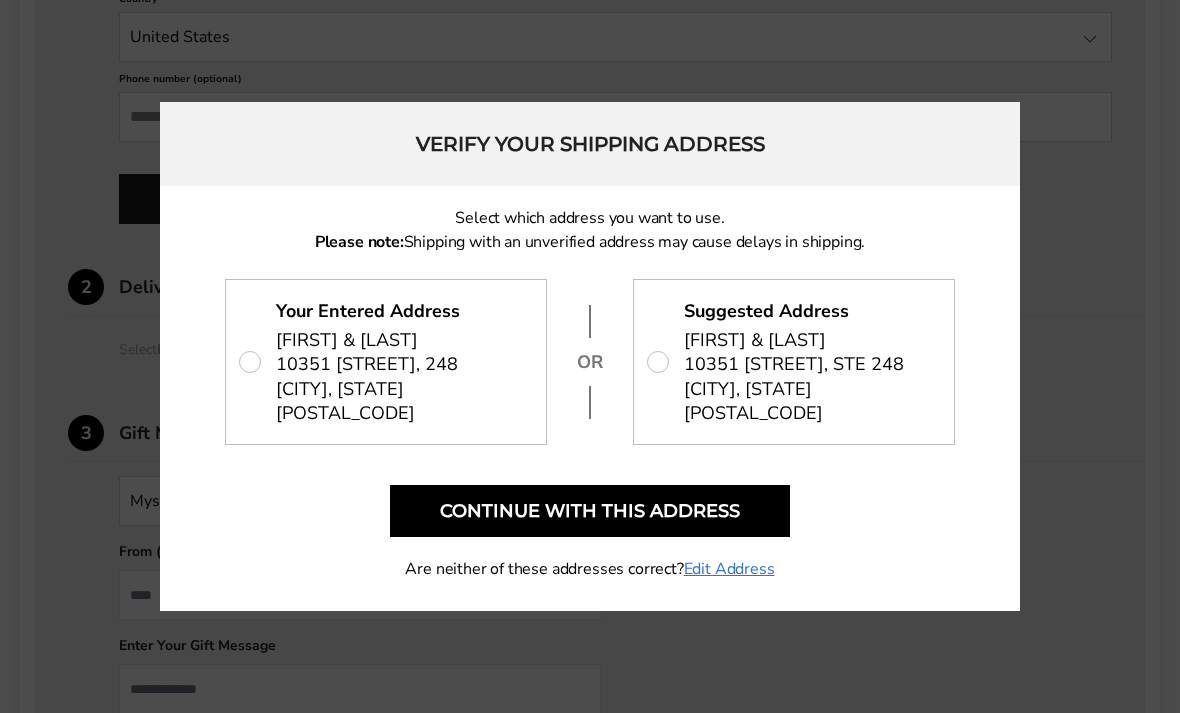 click on "Continue with this address" at bounding box center [590, 511] 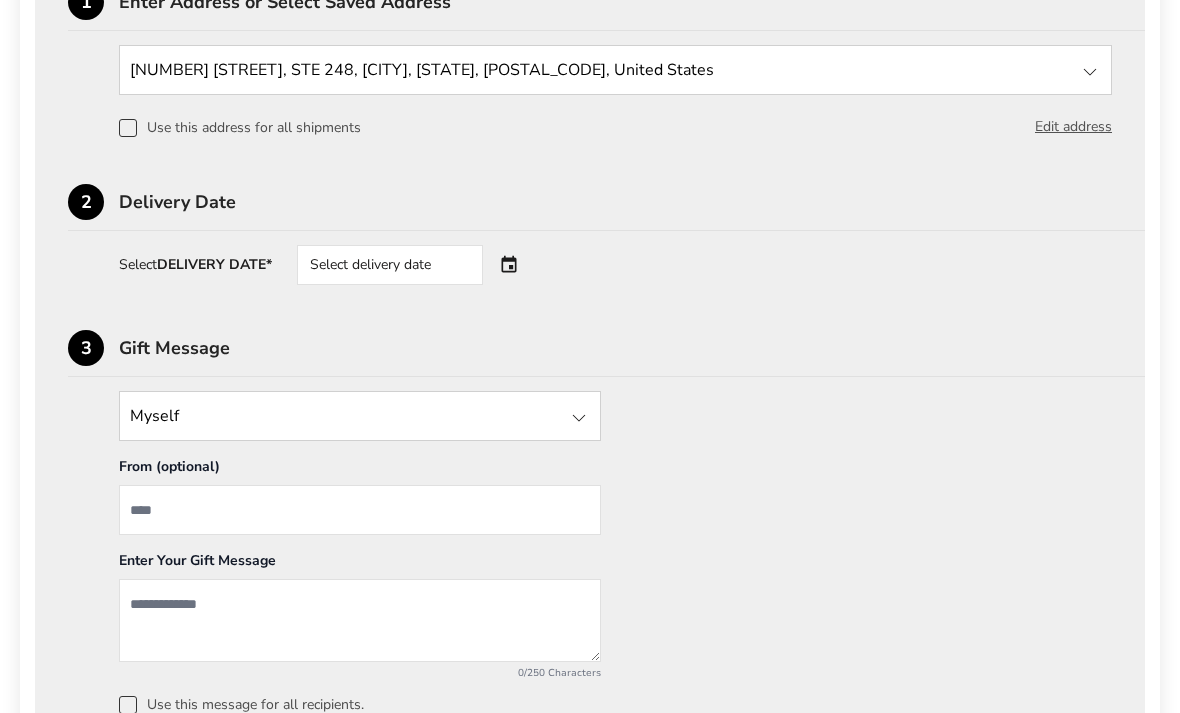 scroll, scrollTop: 634, scrollLeft: 0, axis: vertical 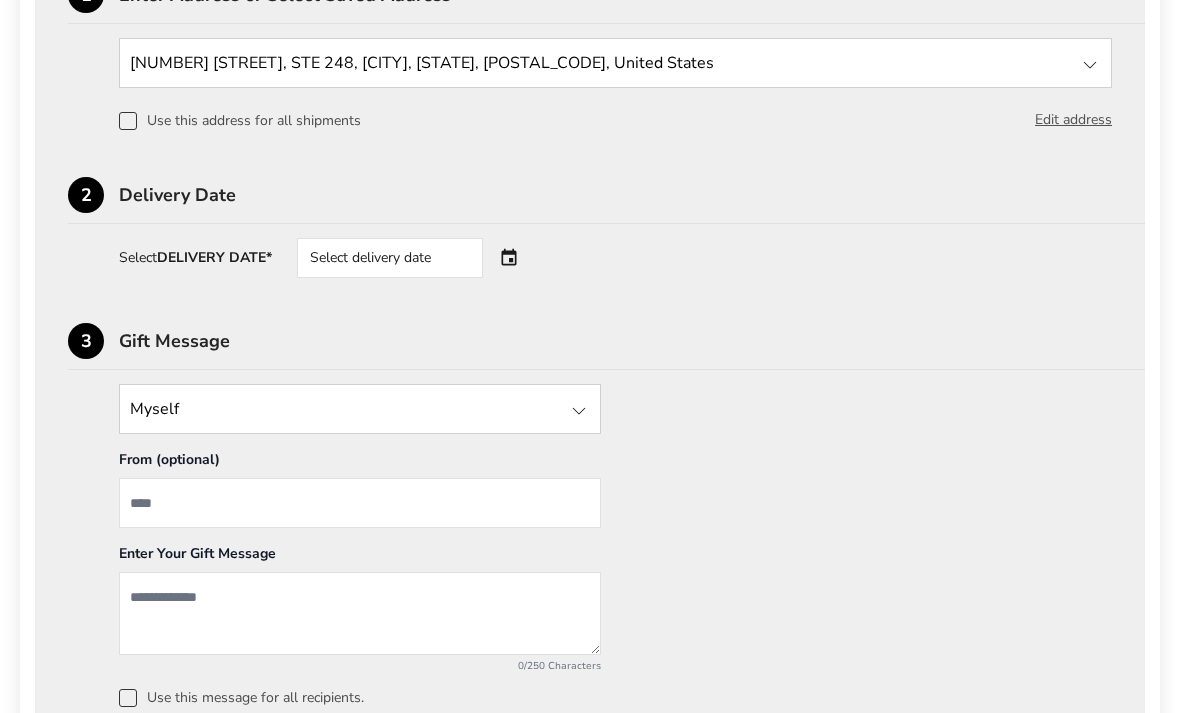 click on "Select delivery date" at bounding box center (390, 258) 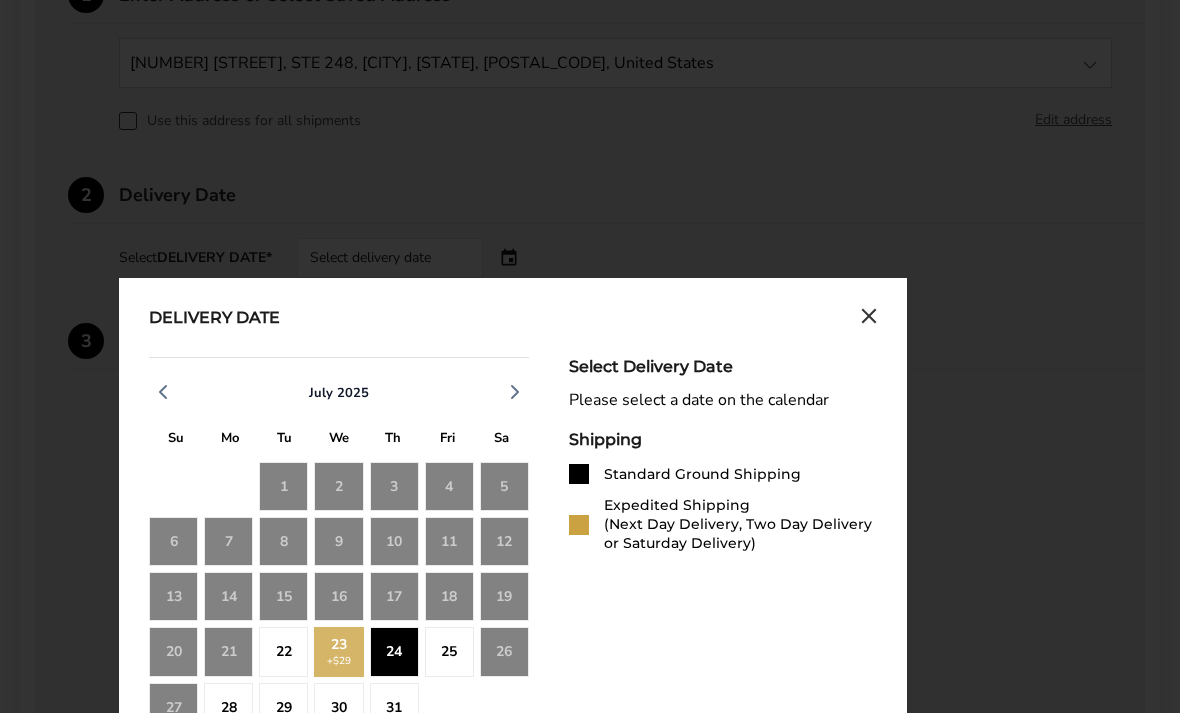 click on "22" 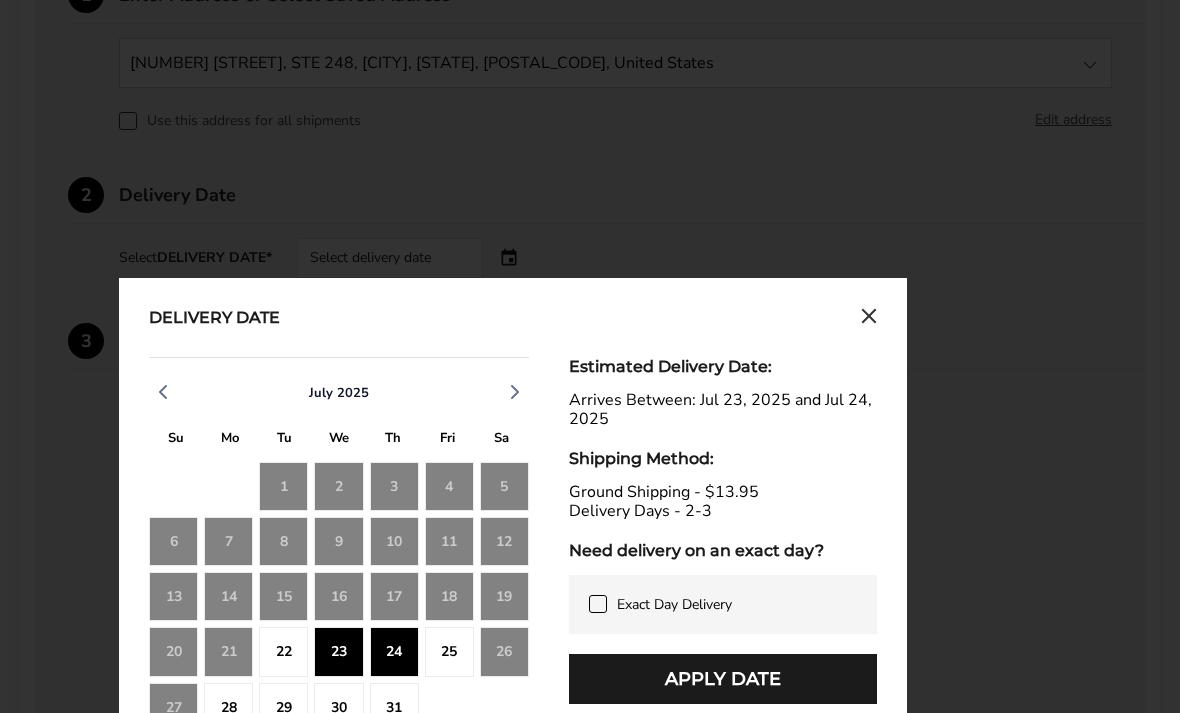 click on "22" 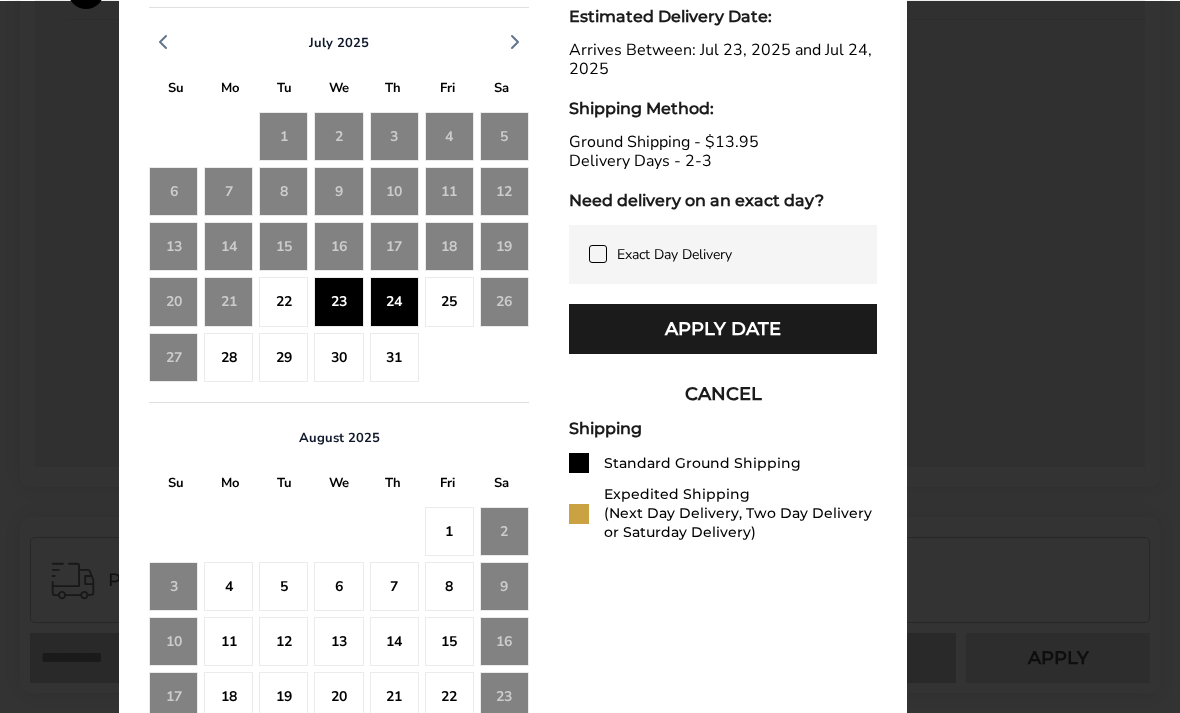 scroll, scrollTop: 981, scrollLeft: 0, axis: vertical 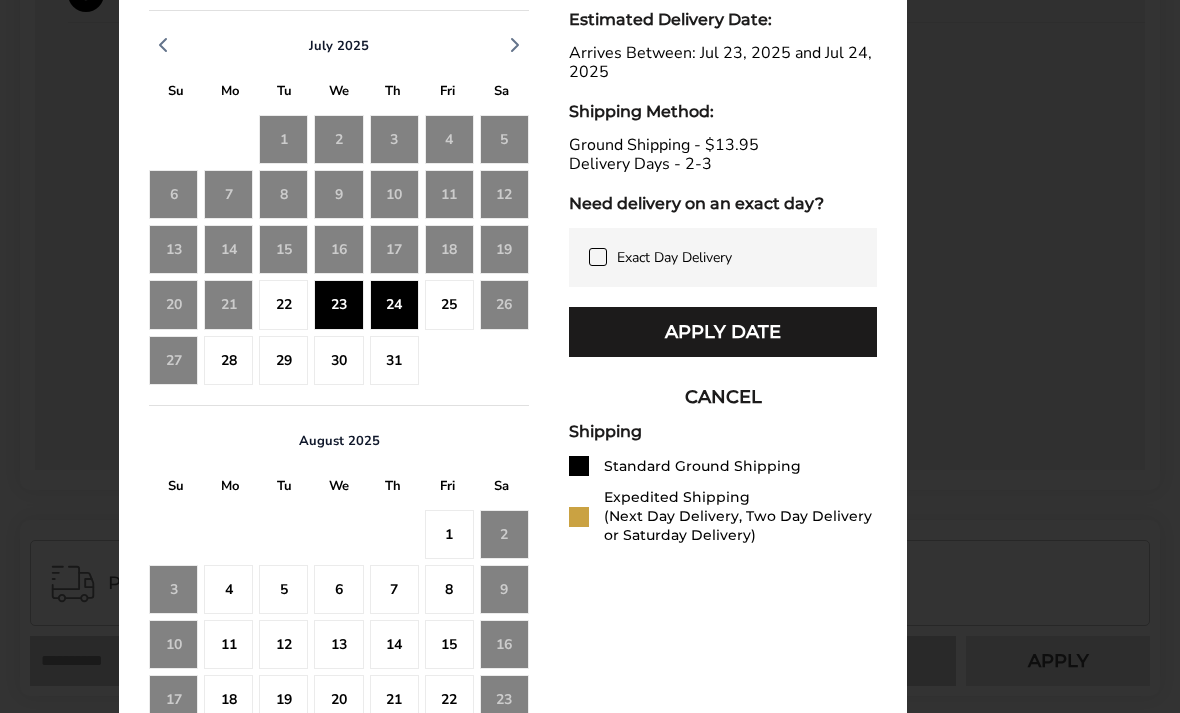click on "22" 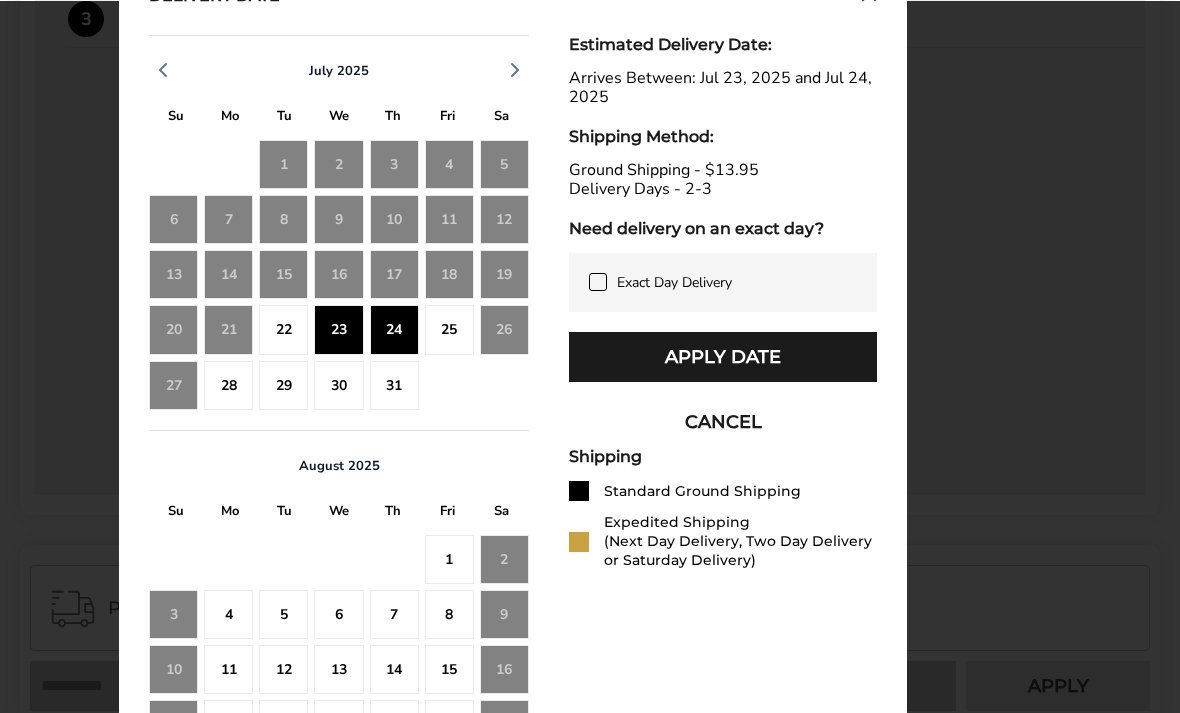 scroll, scrollTop: 956, scrollLeft: 0, axis: vertical 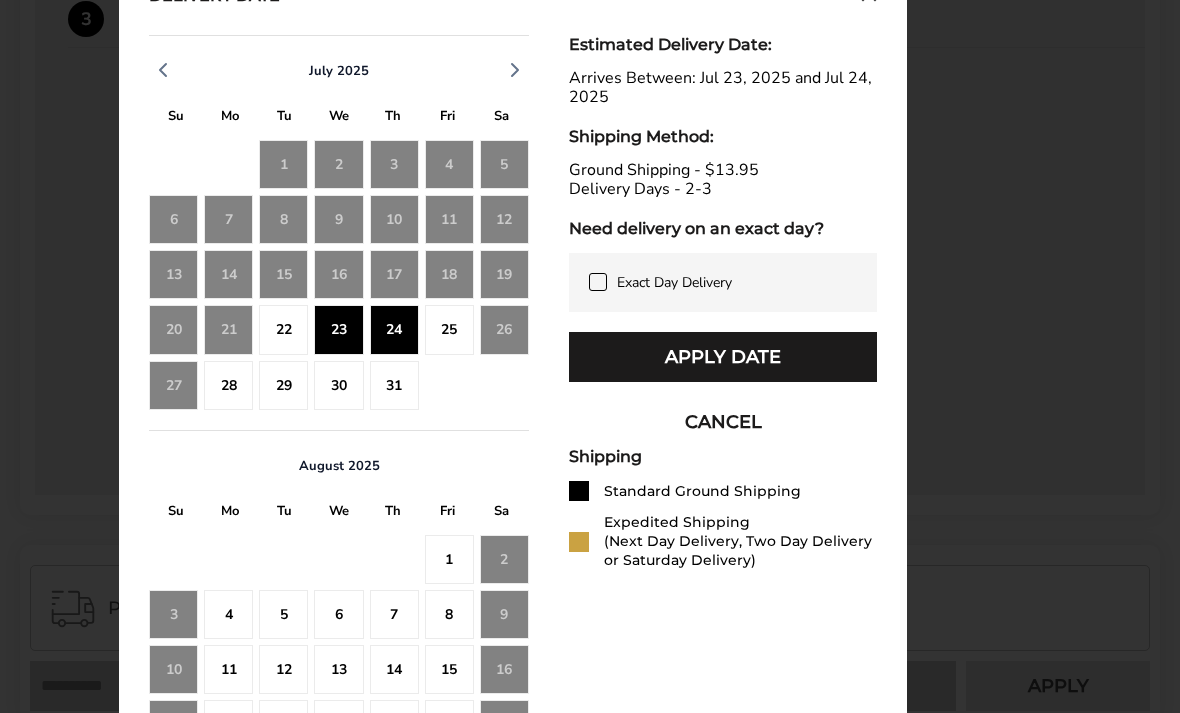 click on "28" 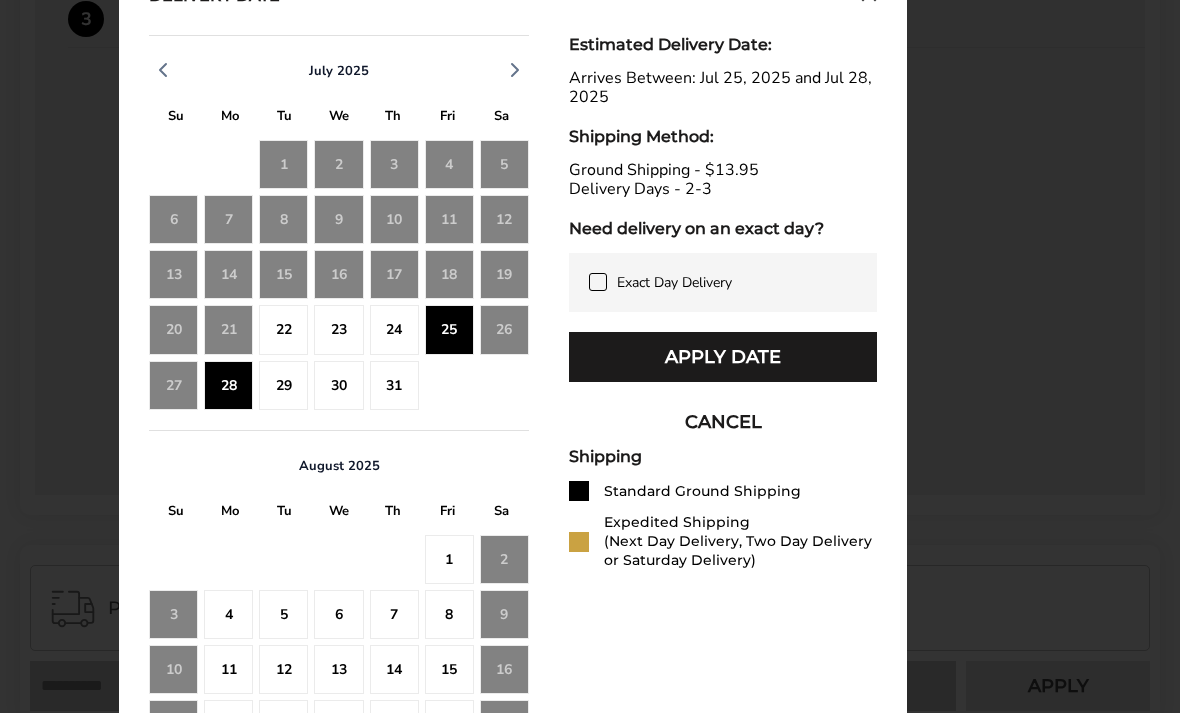 click on "29" 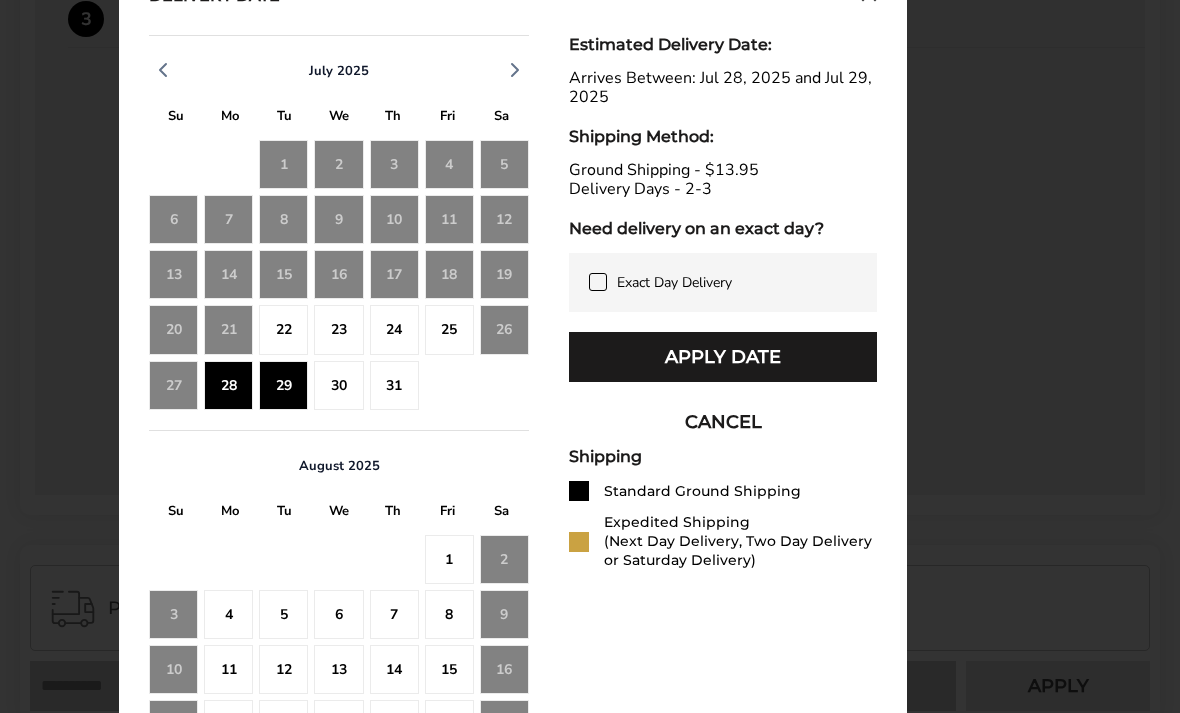 click on "31" 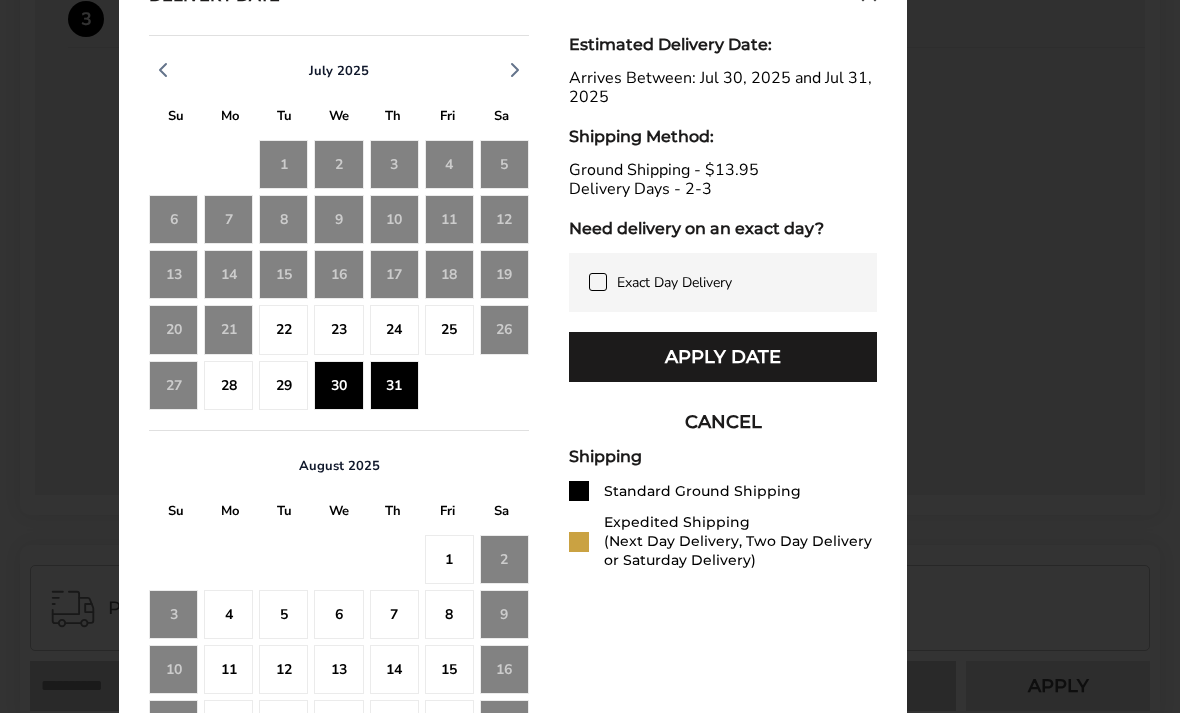 click on "23" 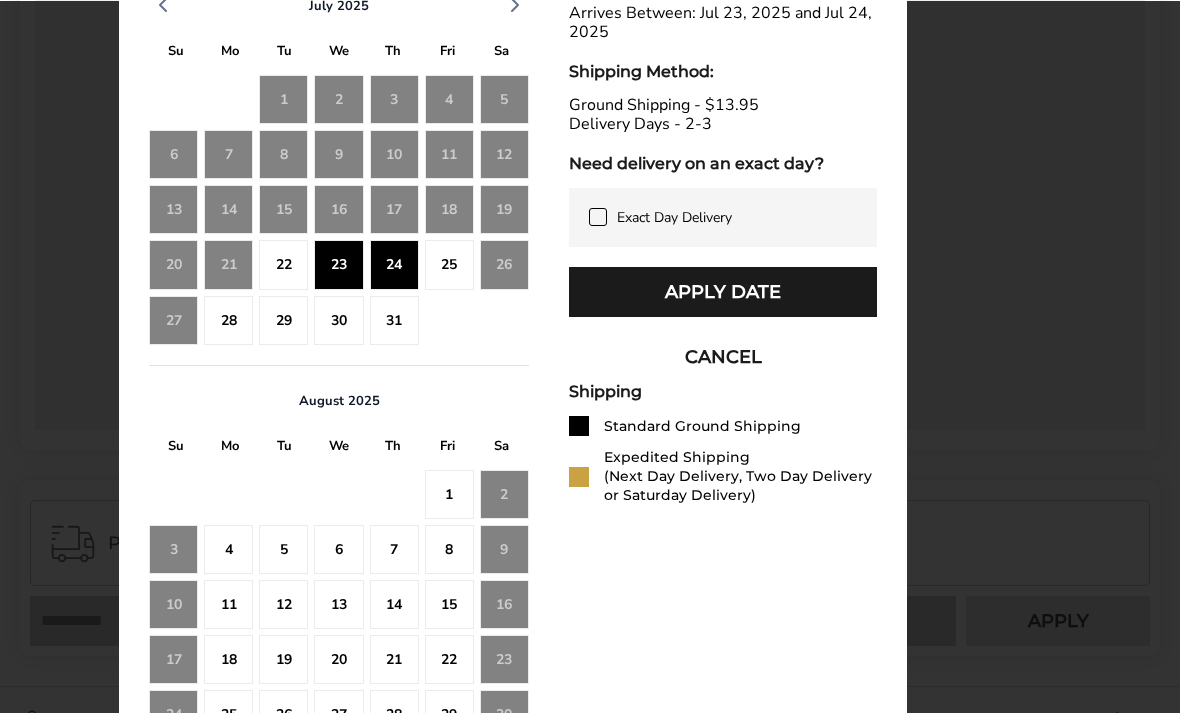 scroll, scrollTop: 1021, scrollLeft: 0, axis: vertical 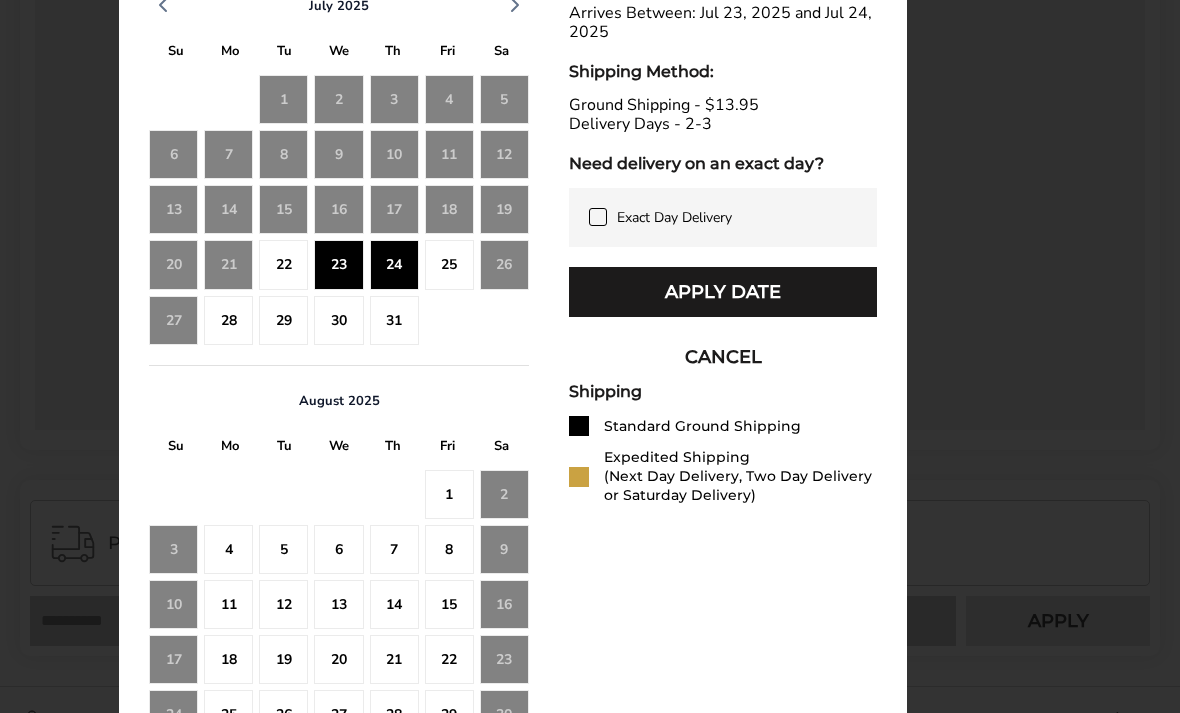 click on "Apply Date" at bounding box center (723, 292) 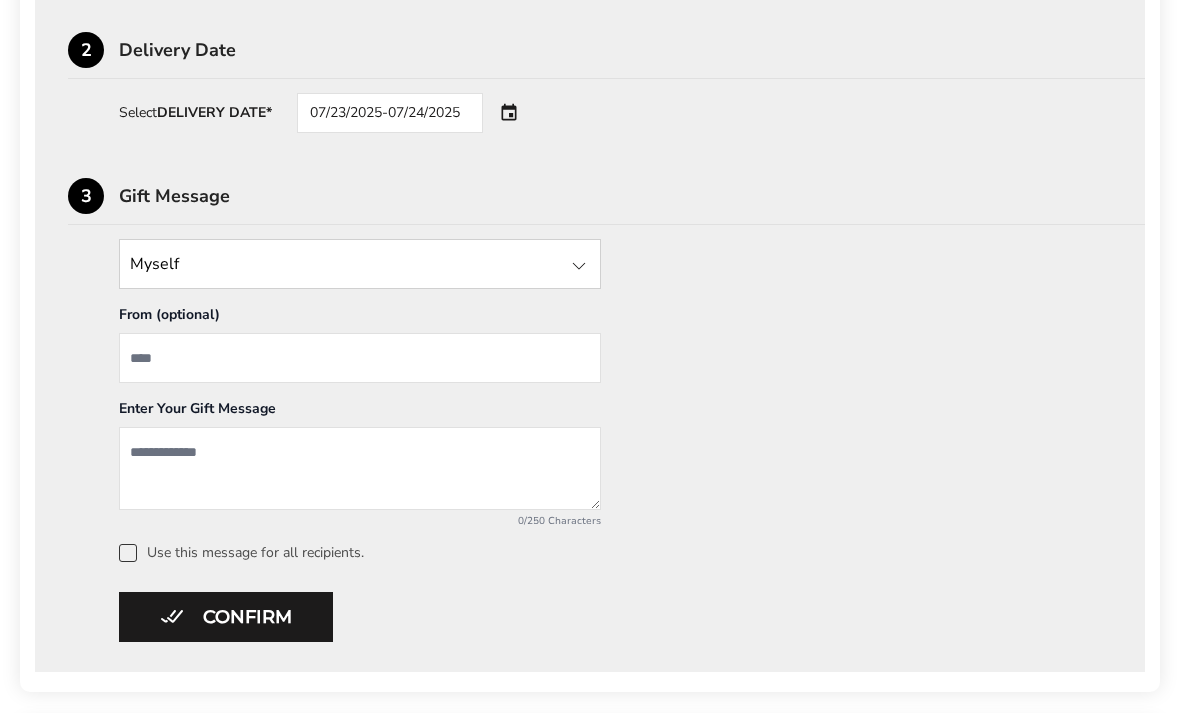 click at bounding box center [360, 265] 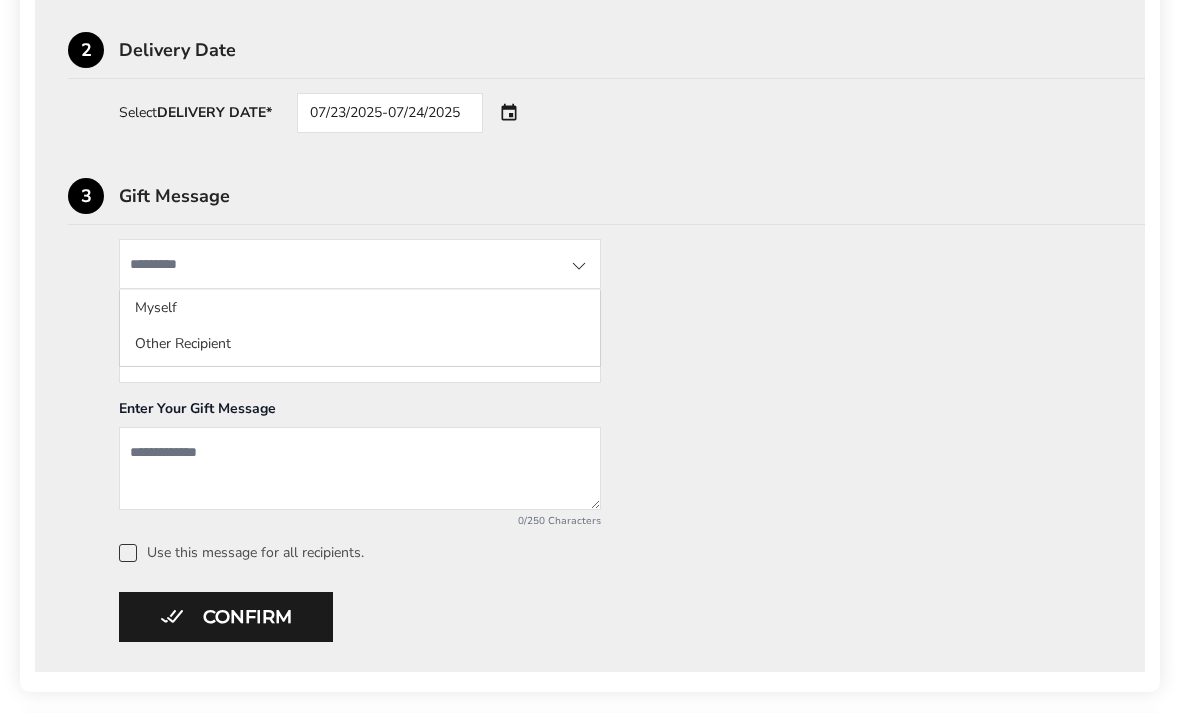 scroll, scrollTop: 778, scrollLeft: 0, axis: vertical 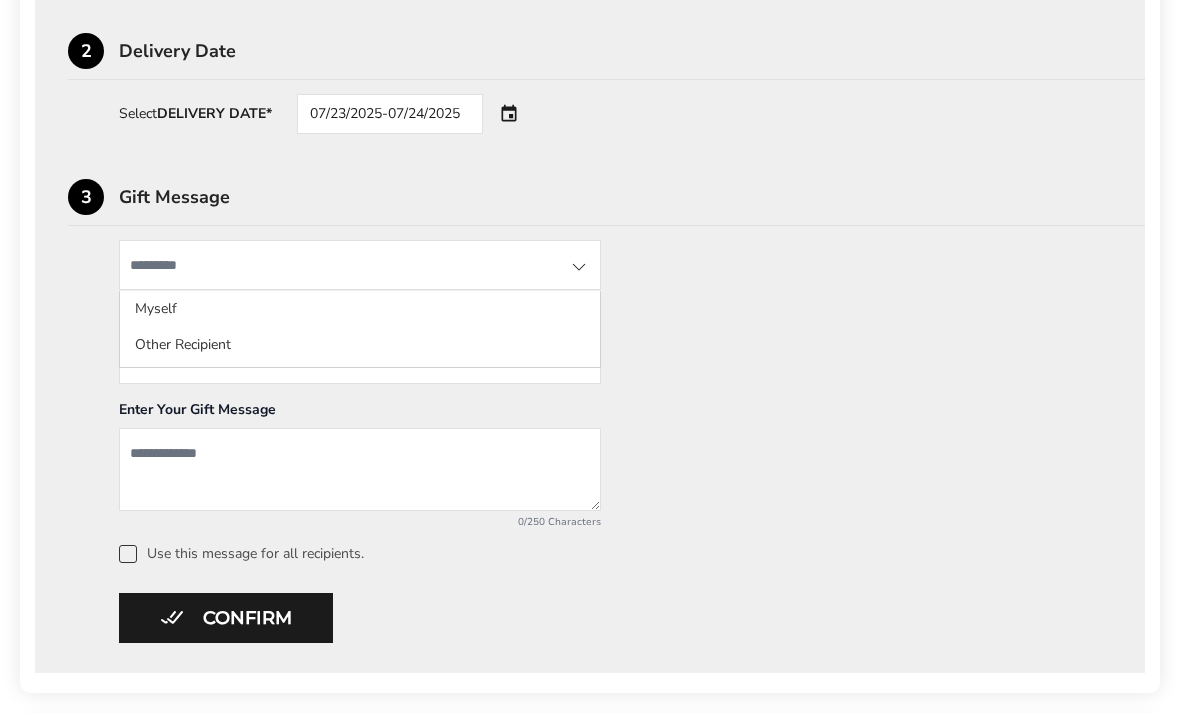click on "Other Recipient" 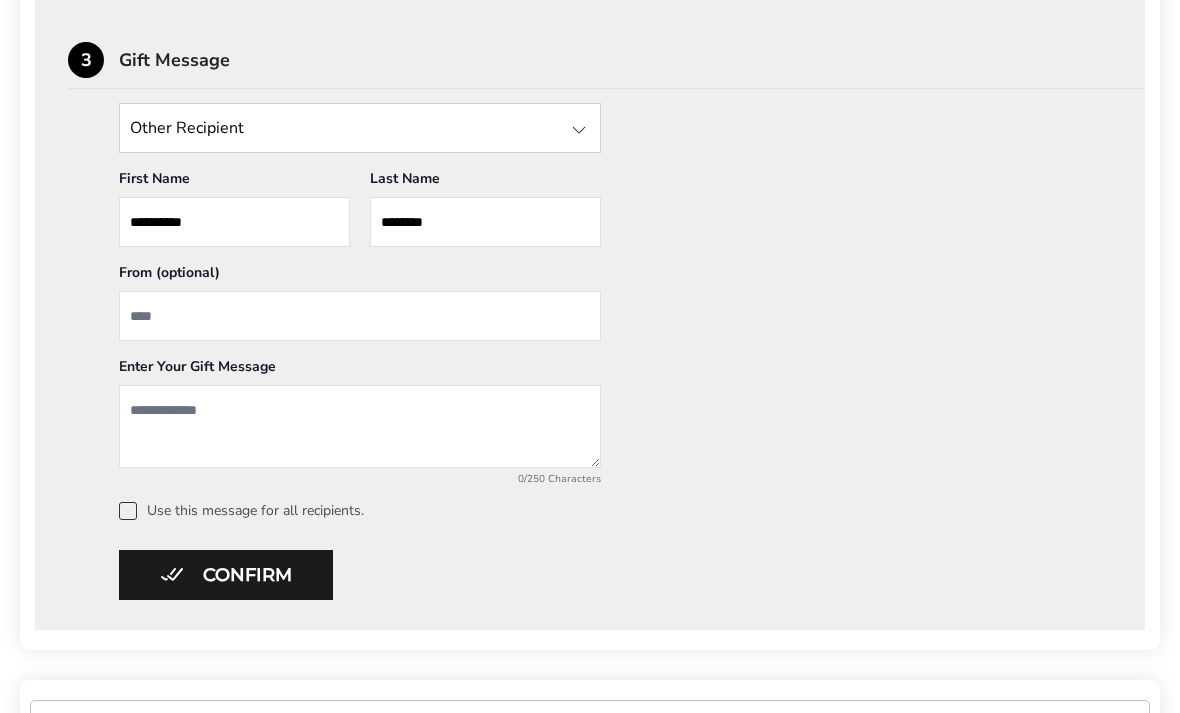 scroll, scrollTop: 931, scrollLeft: 0, axis: vertical 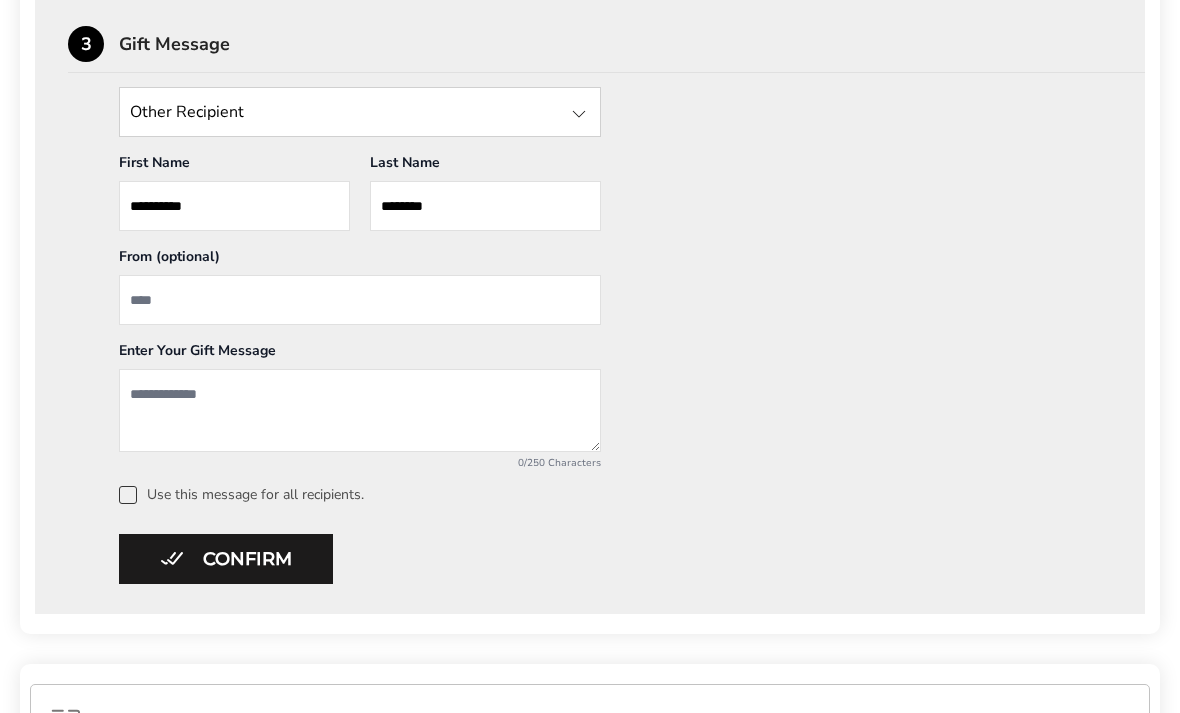 click at bounding box center (360, 410) 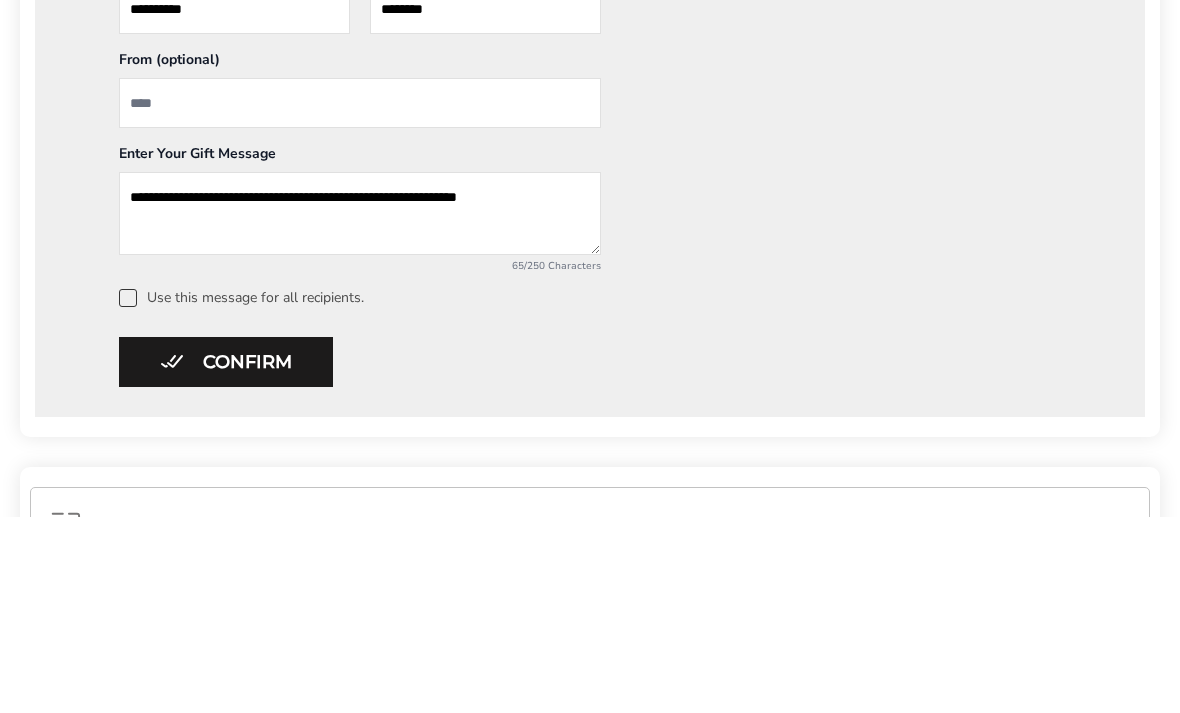 type on "**********" 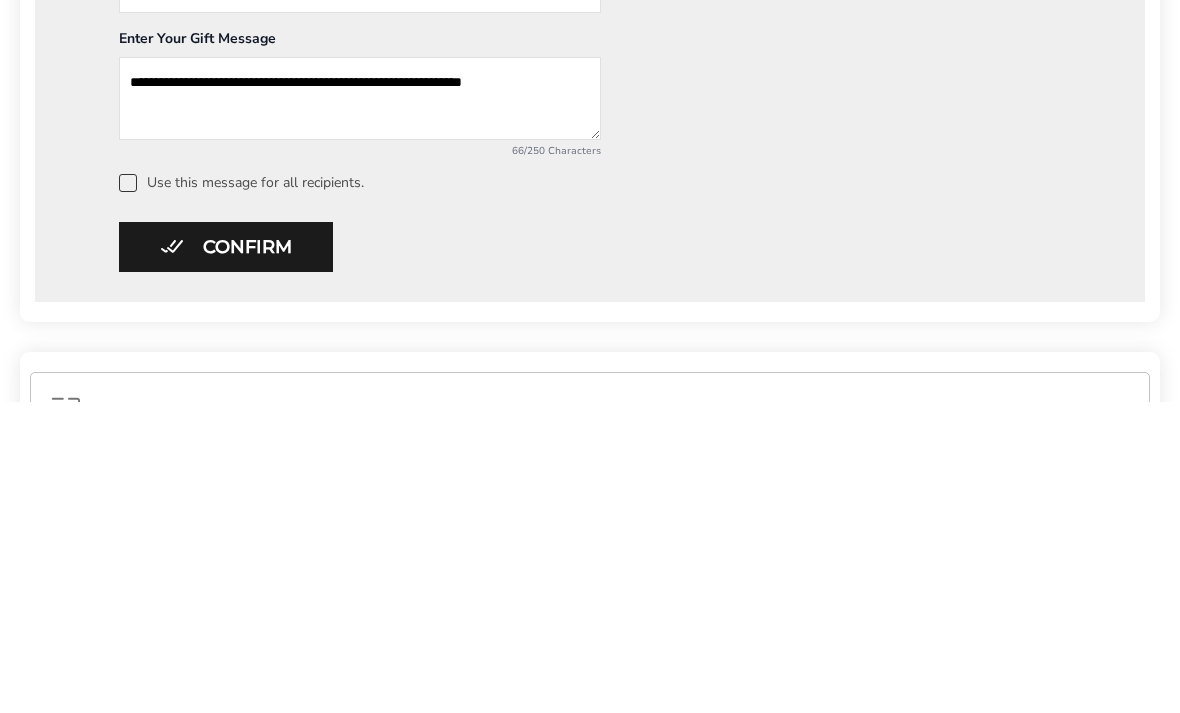 click on "Confirm" at bounding box center [226, 559] 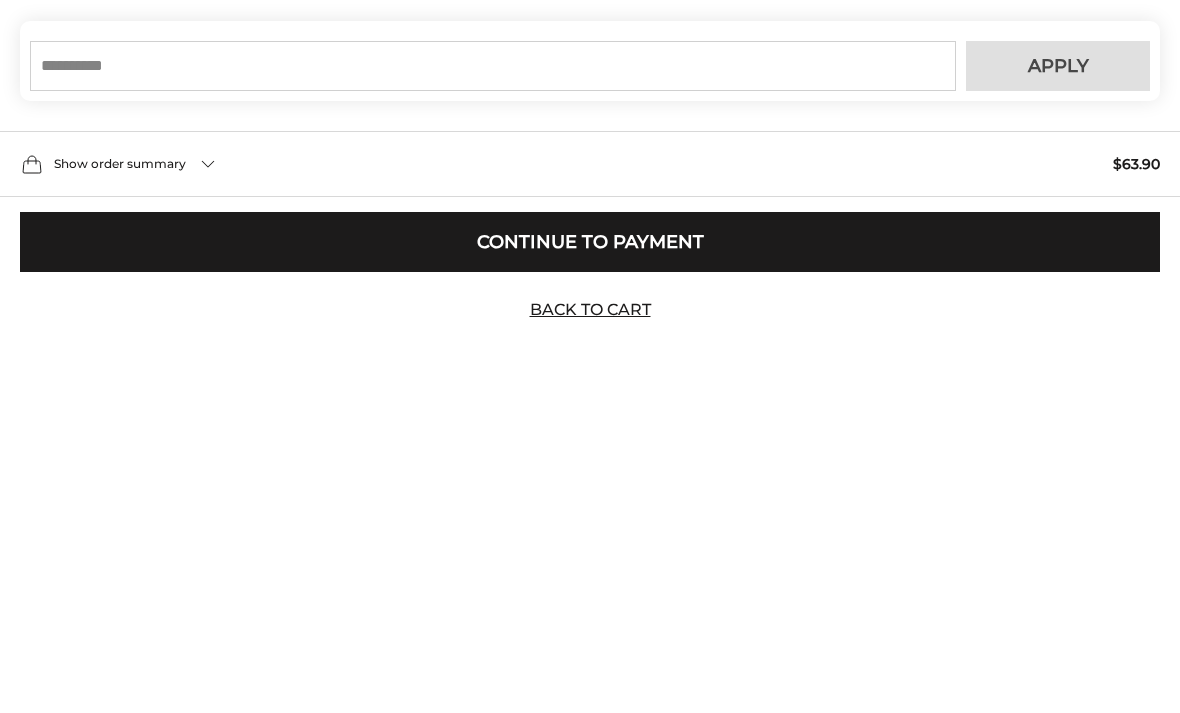 scroll, scrollTop: 332, scrollLeft: 0, axis: vertical 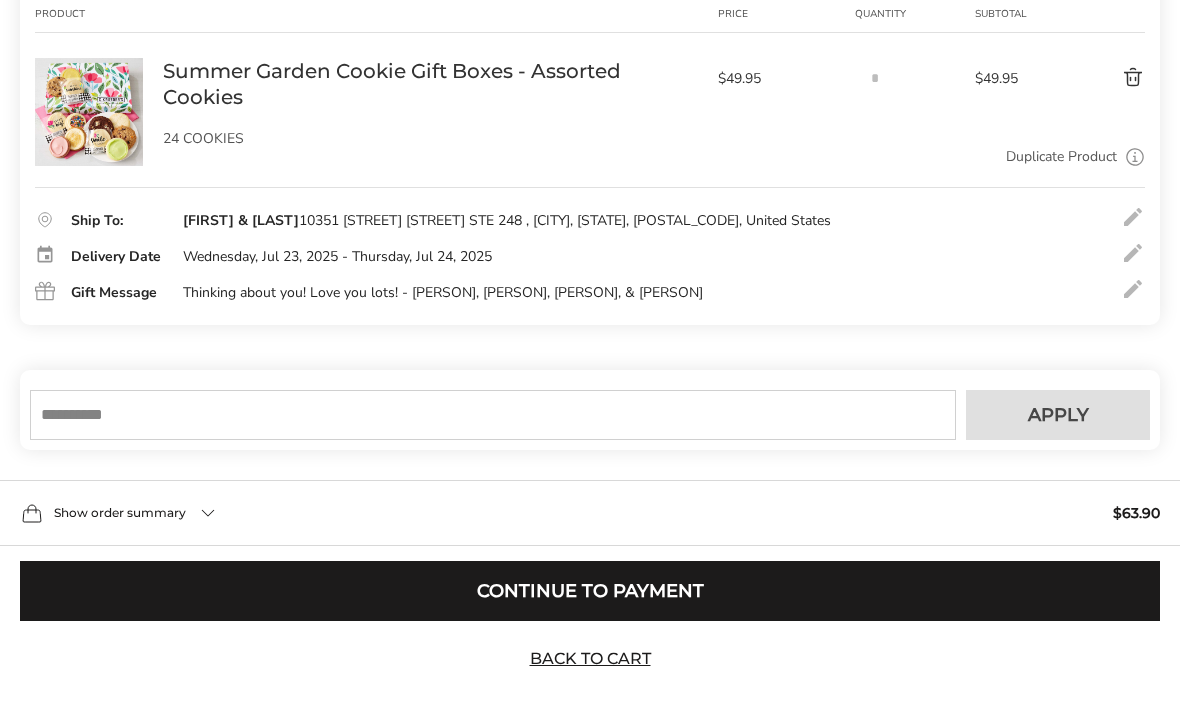 click at bounding box center [493, 416] 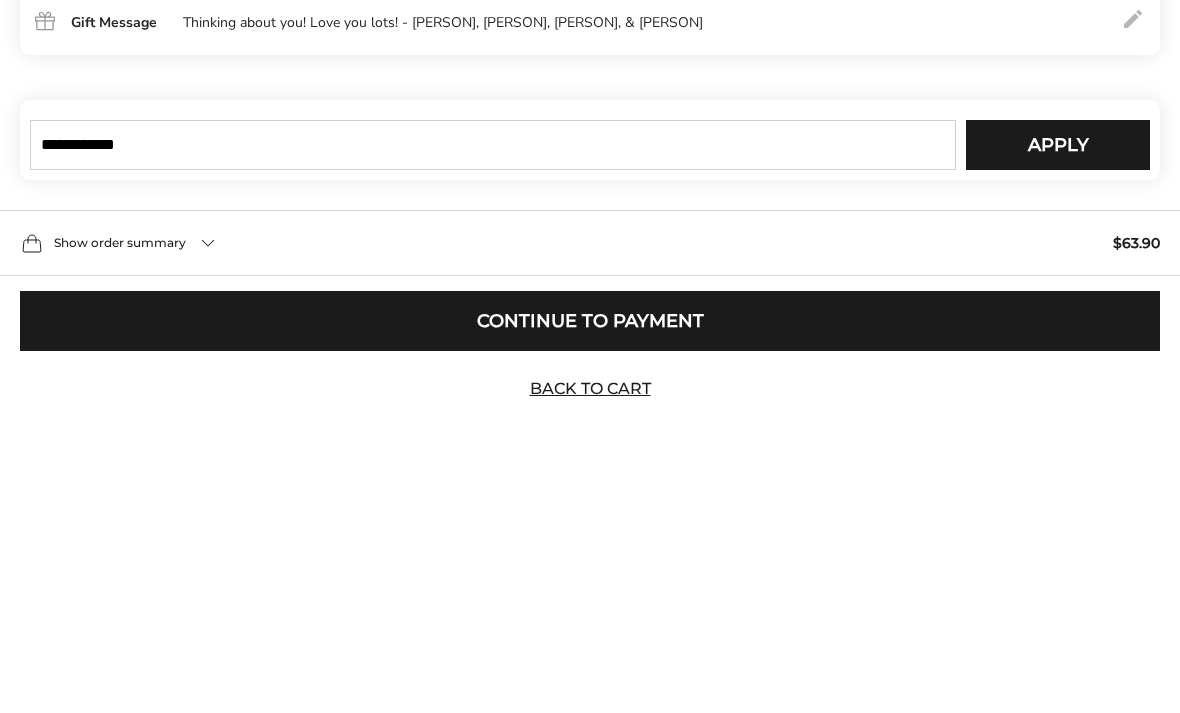 type on "**********" 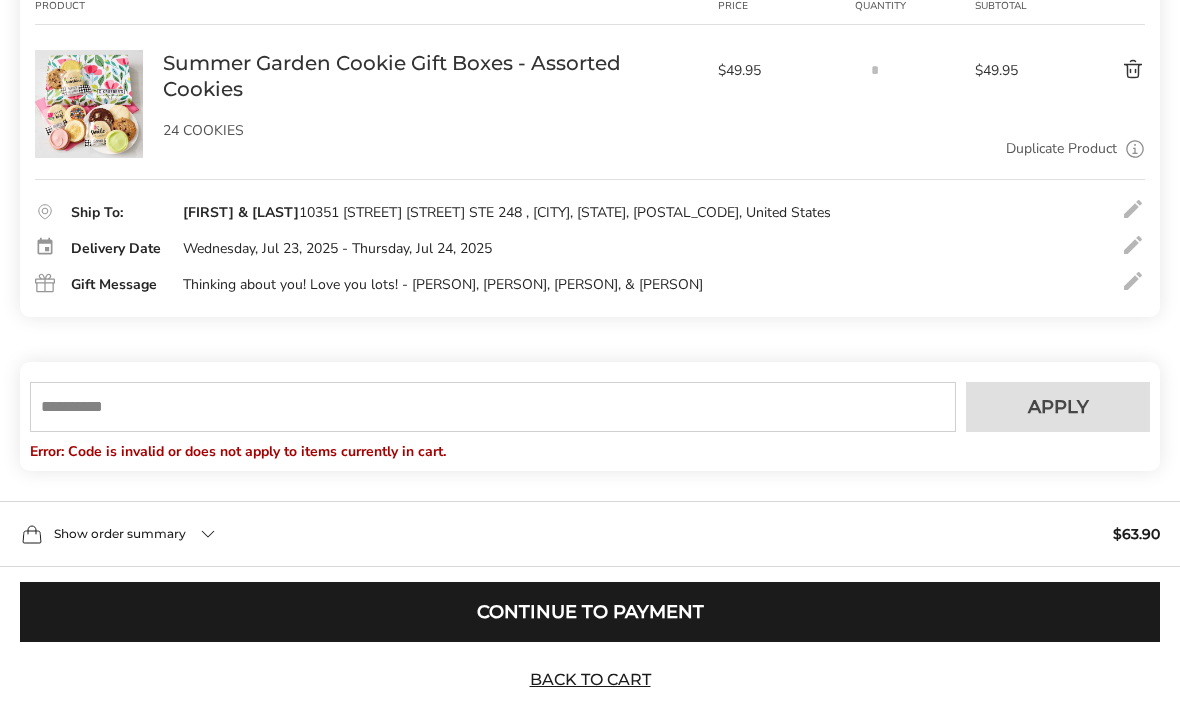 click at bounding box center (493, 407) 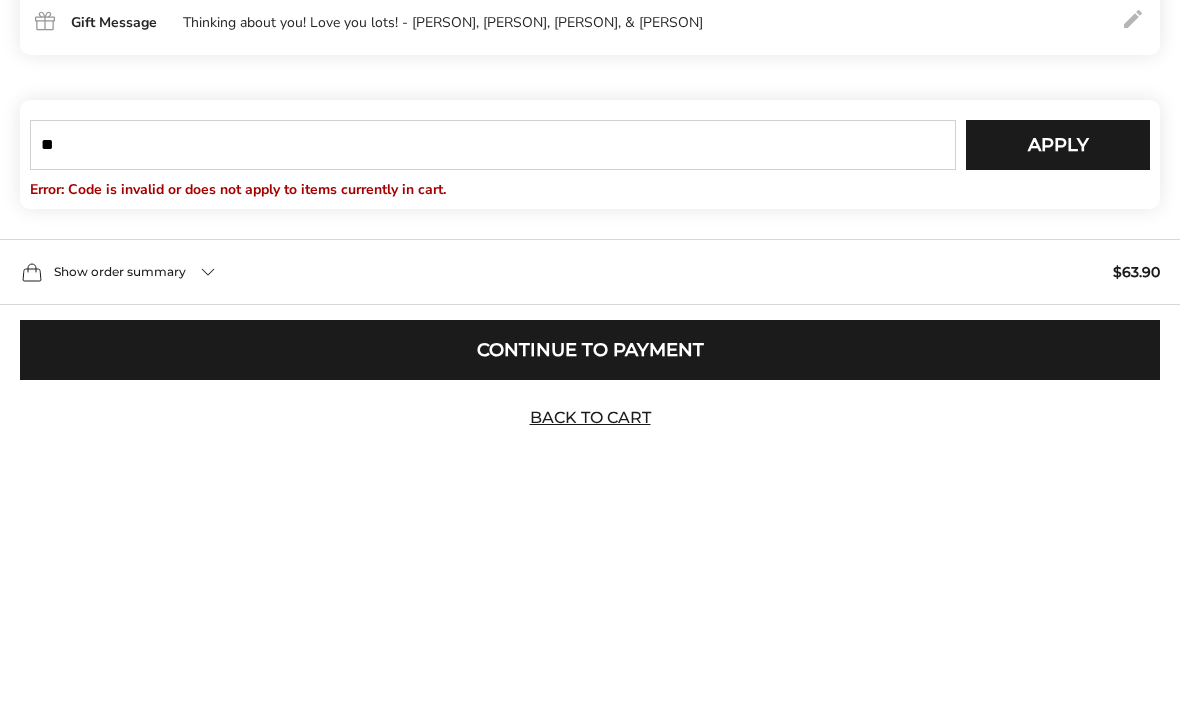 type on "*" 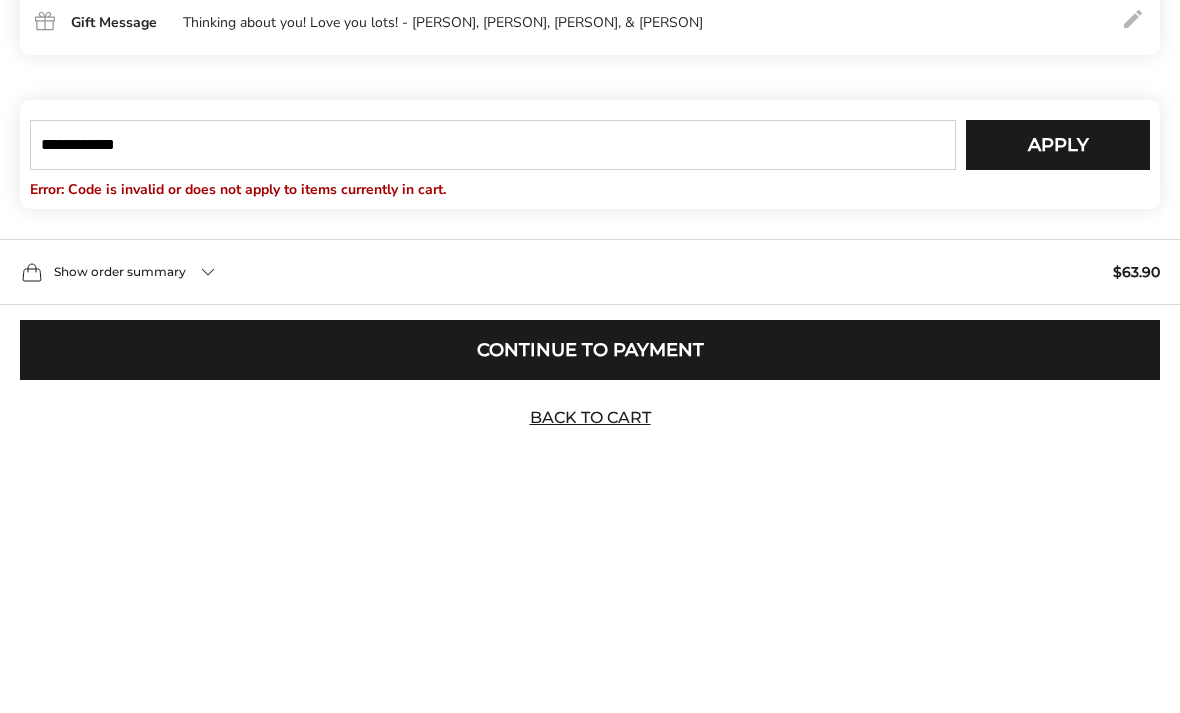 type on "**********" 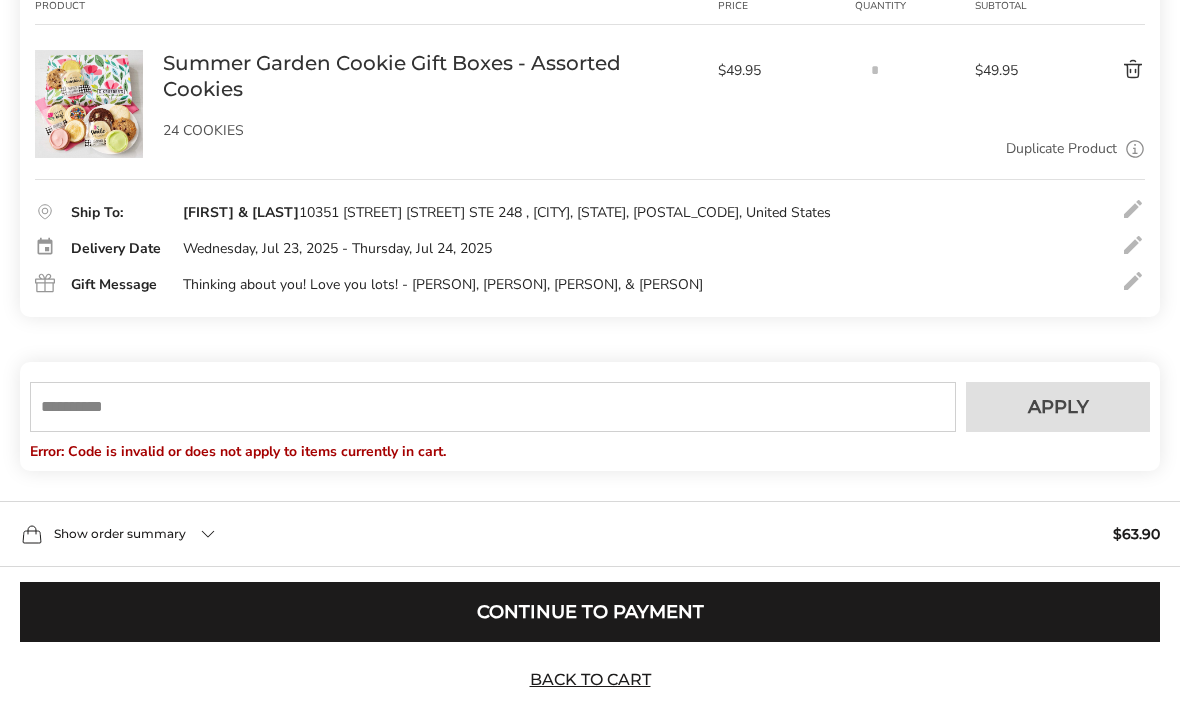 click at bounding box center (493, 407) 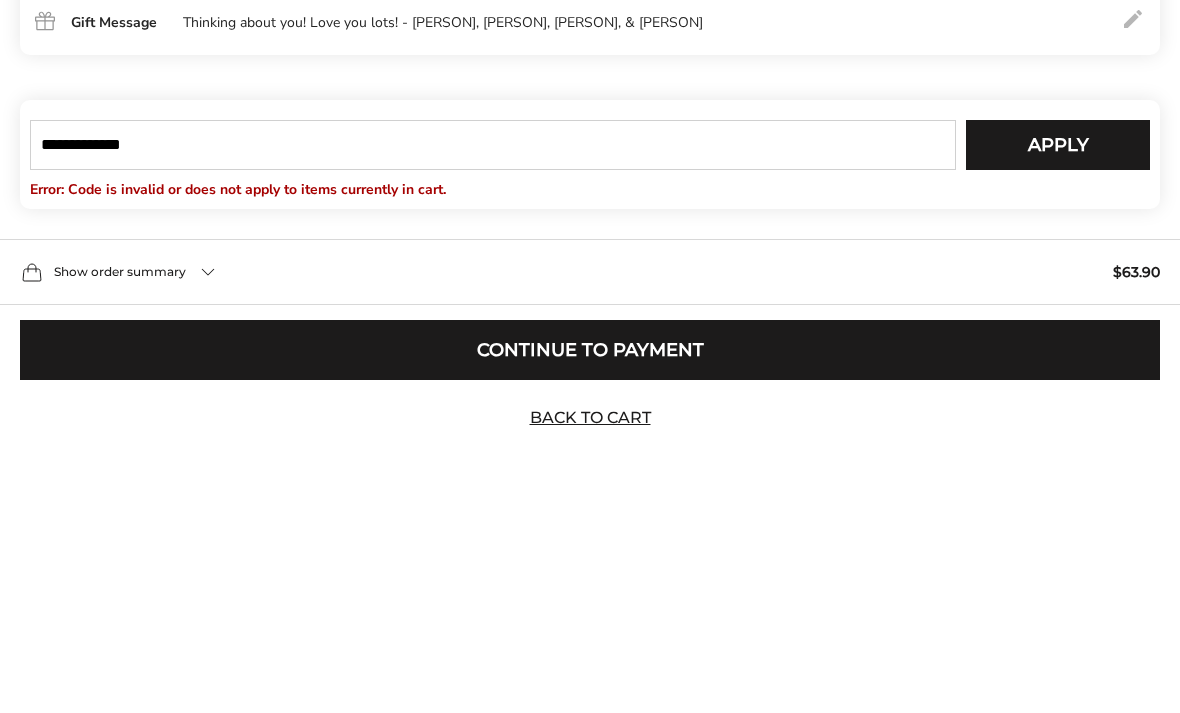 type on "**********" 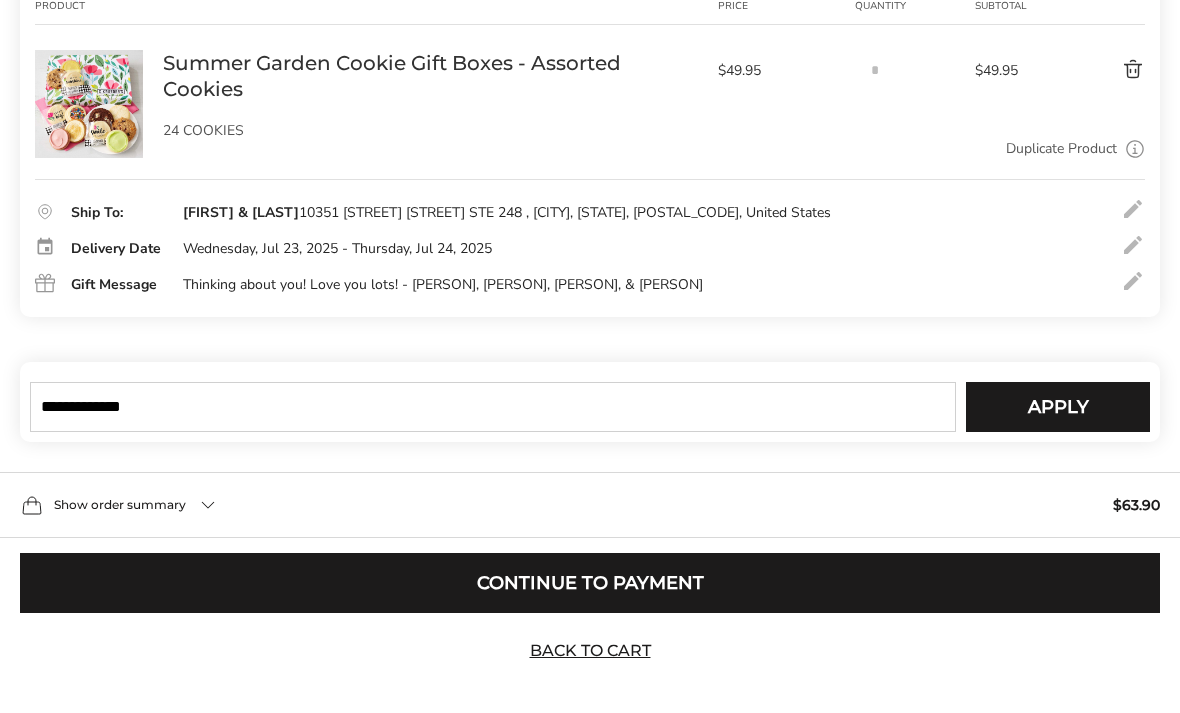type 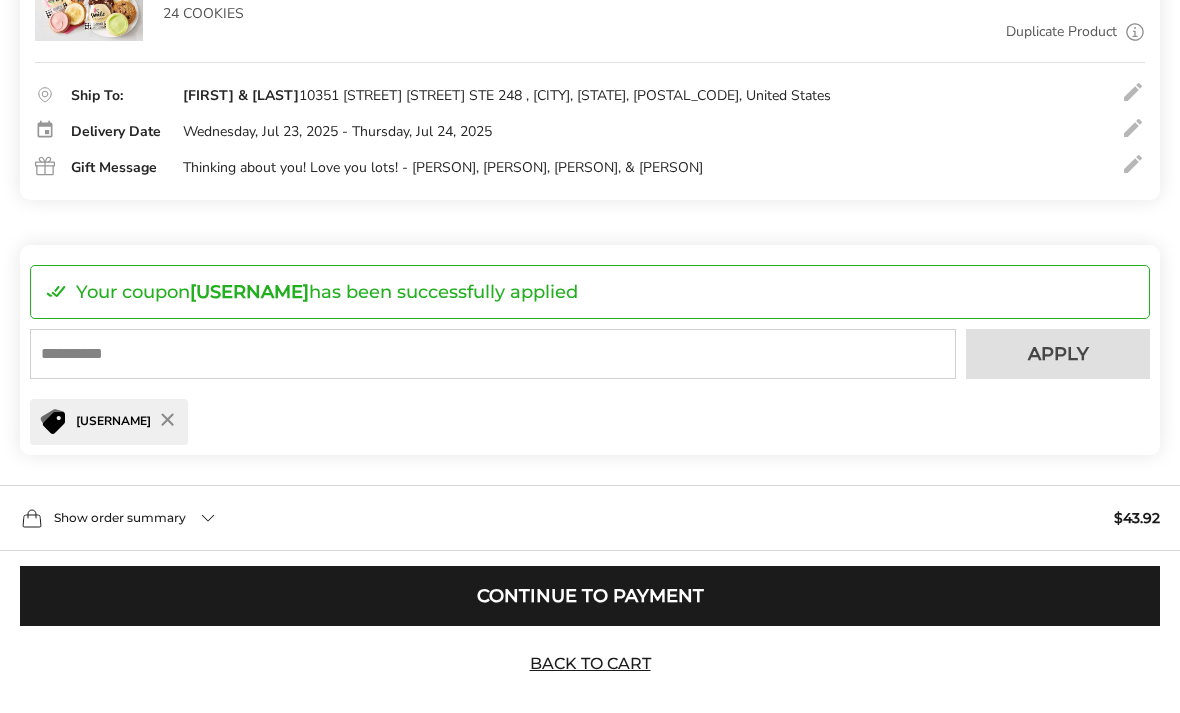 scroll, scrollTop: 453, scrollLeft: 0, axis: vertical 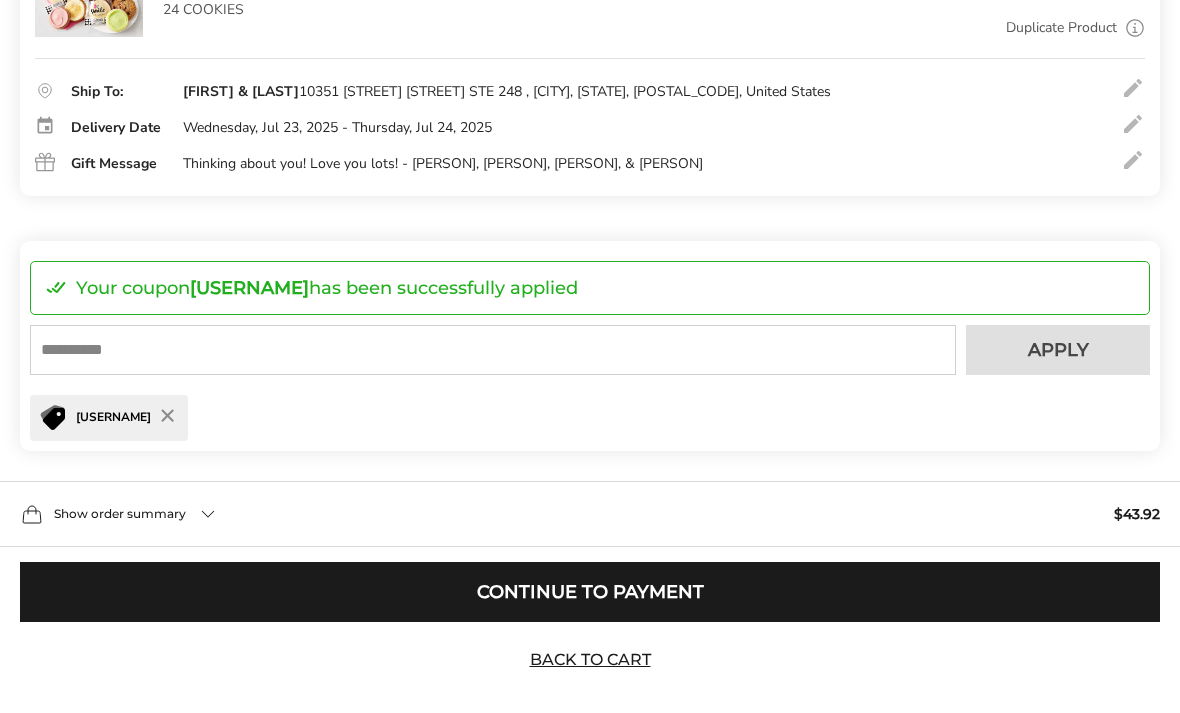 click on "Continue to Payment" at bounding box center [590, 592] 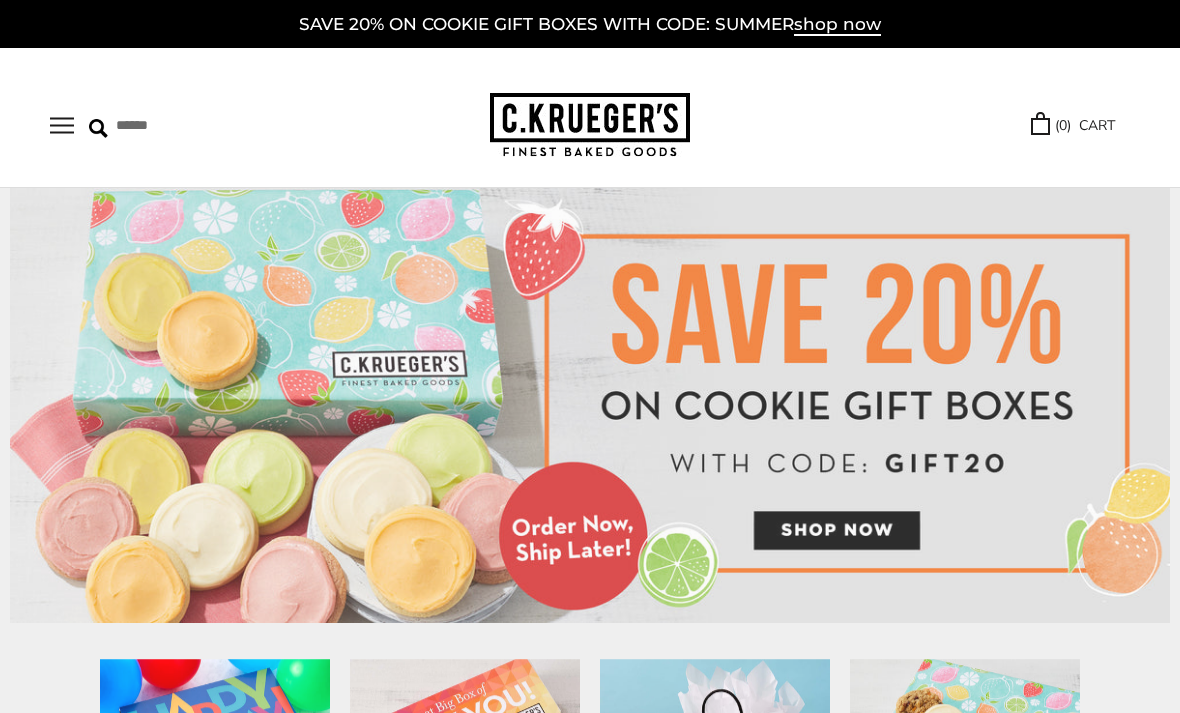 scroll, scrollTop: 0, scrollLeft: 0, axis: both 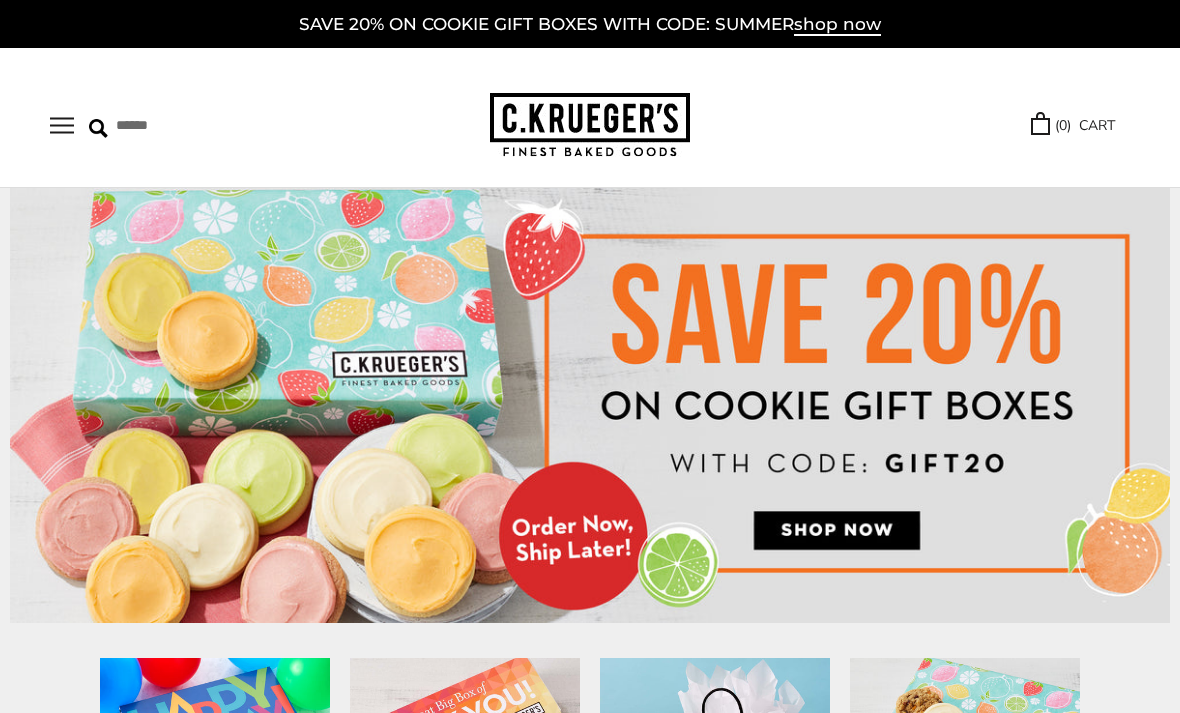 click at bounding box center (715, 773) 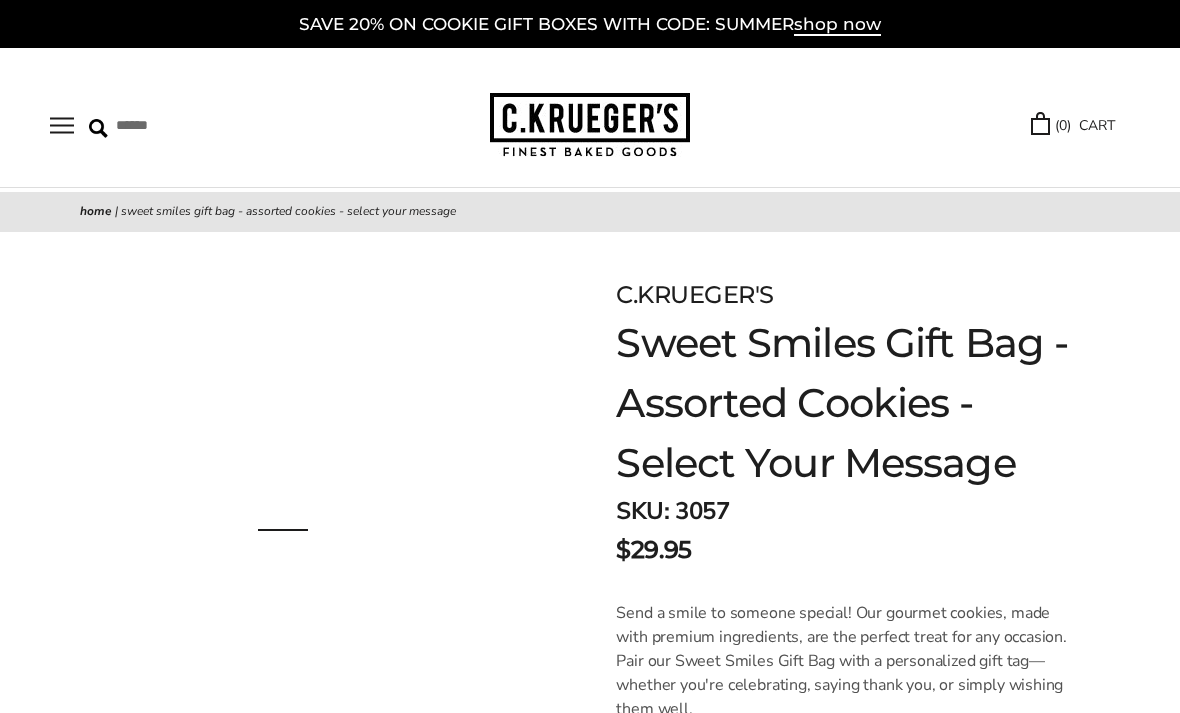 scroll, scrollTop: 0, scrollLeft: 0, axis: both 